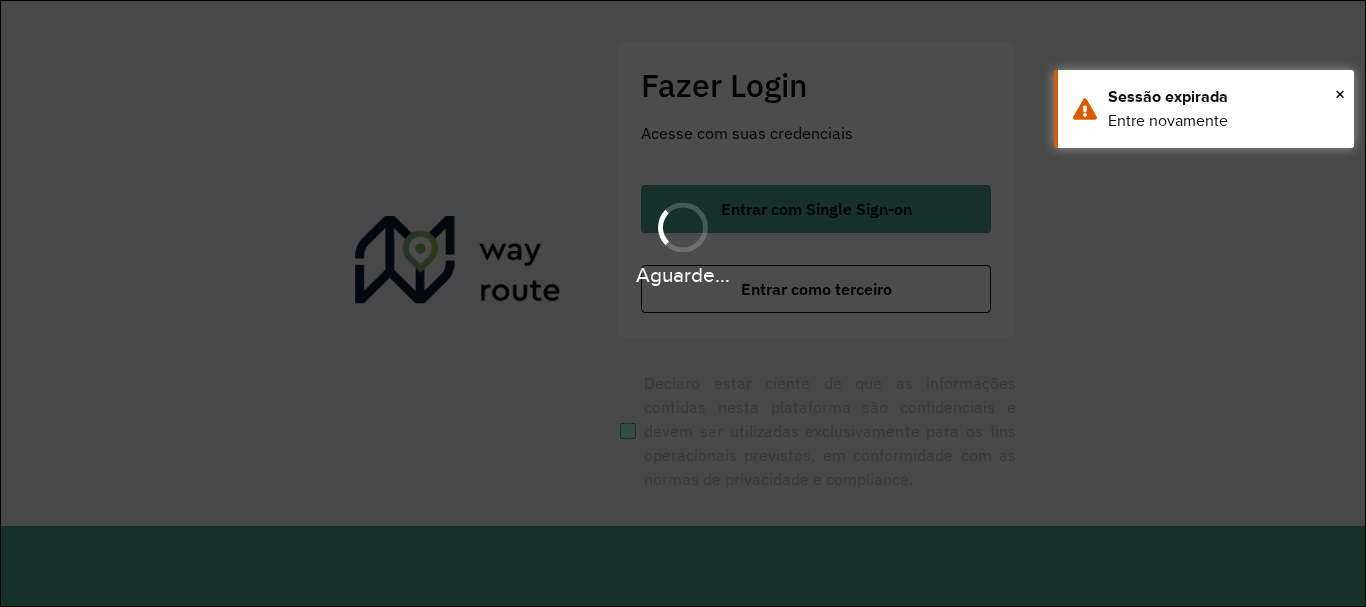 scroll, scrollTop: 0, scrollLeft: 0, axis: both 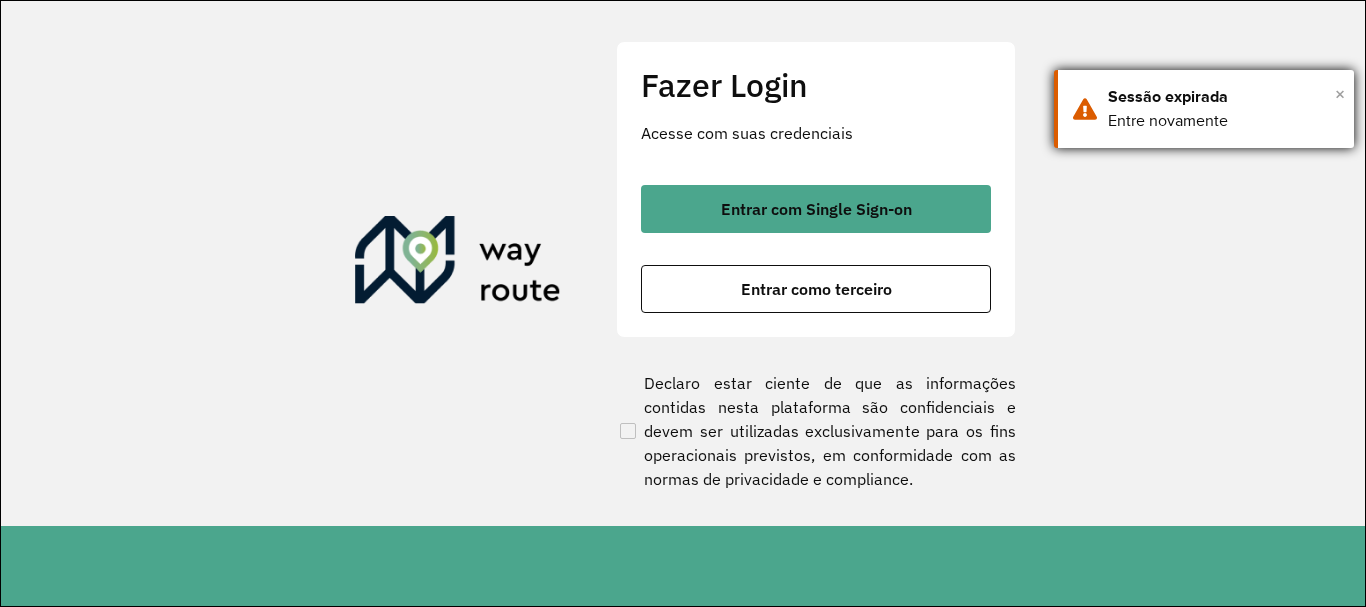 click on "×" at bounding box center [1340, 94] 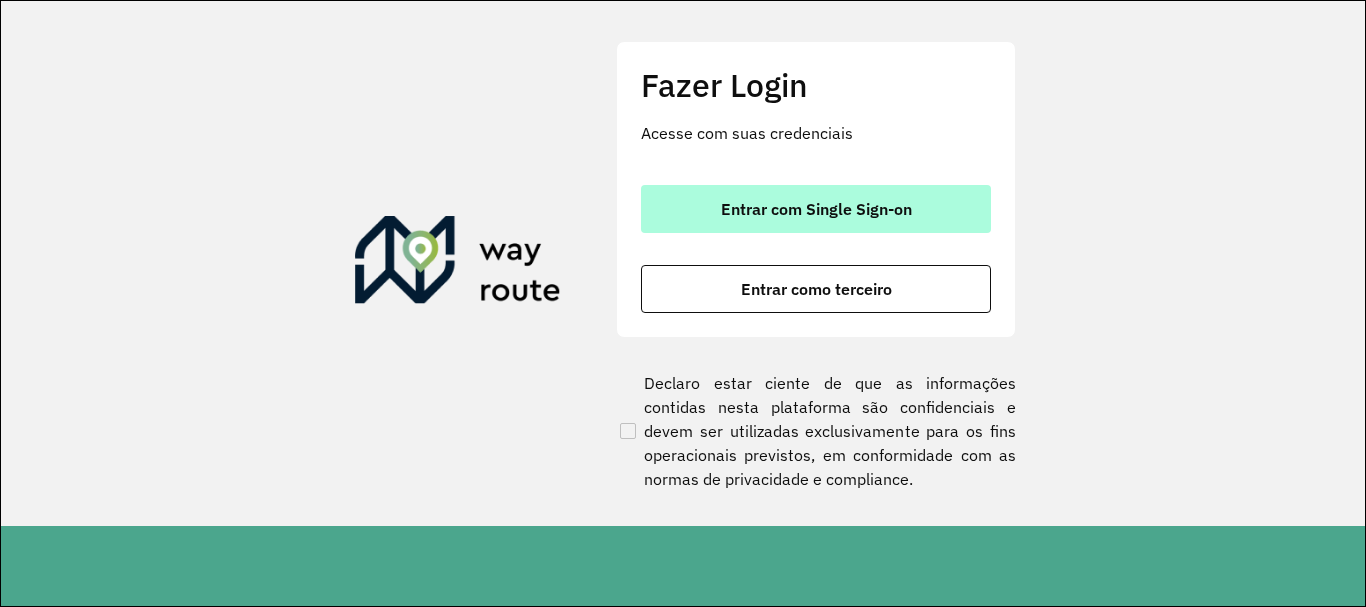 click on "Entrar com Single Sign-on" at bounding box center (816, 209) 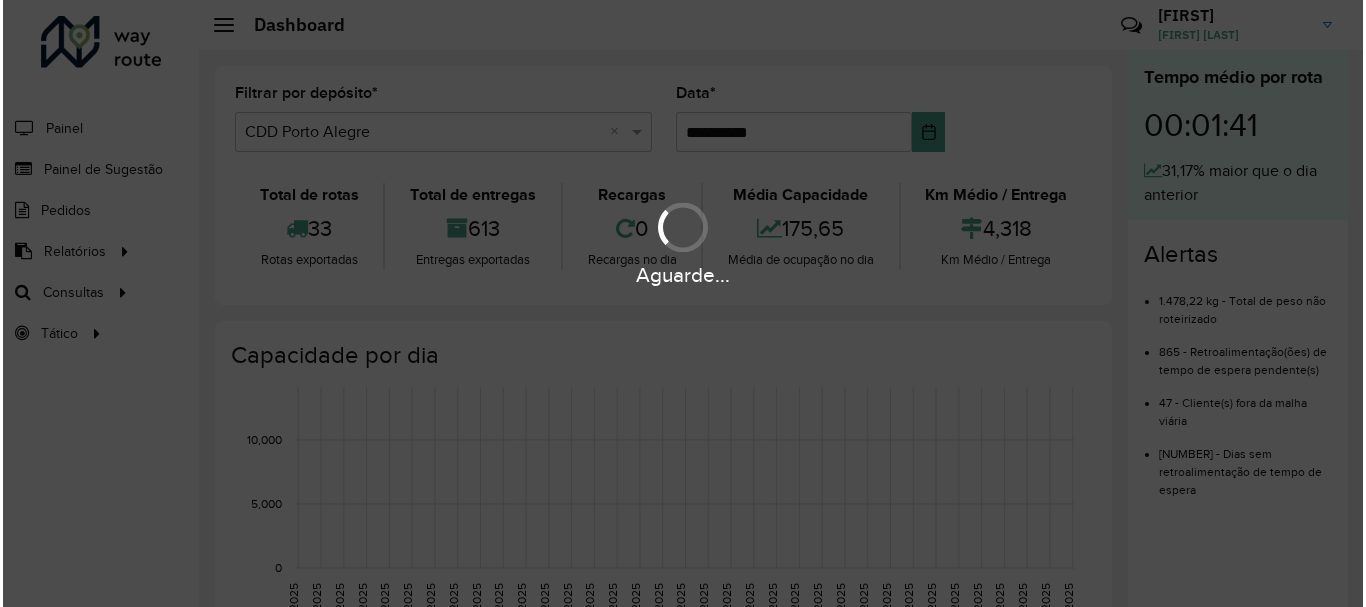 scroll, scrollTop: 0, scrollLeft: 0, axis: both 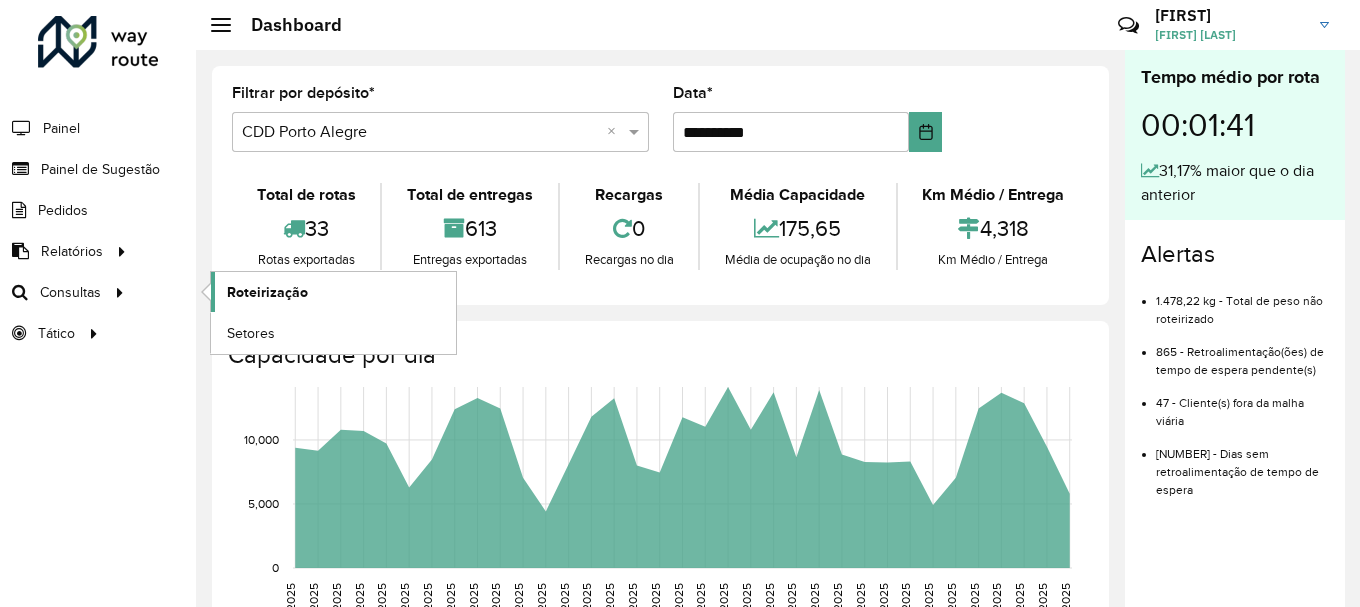 click on "Roteirização" 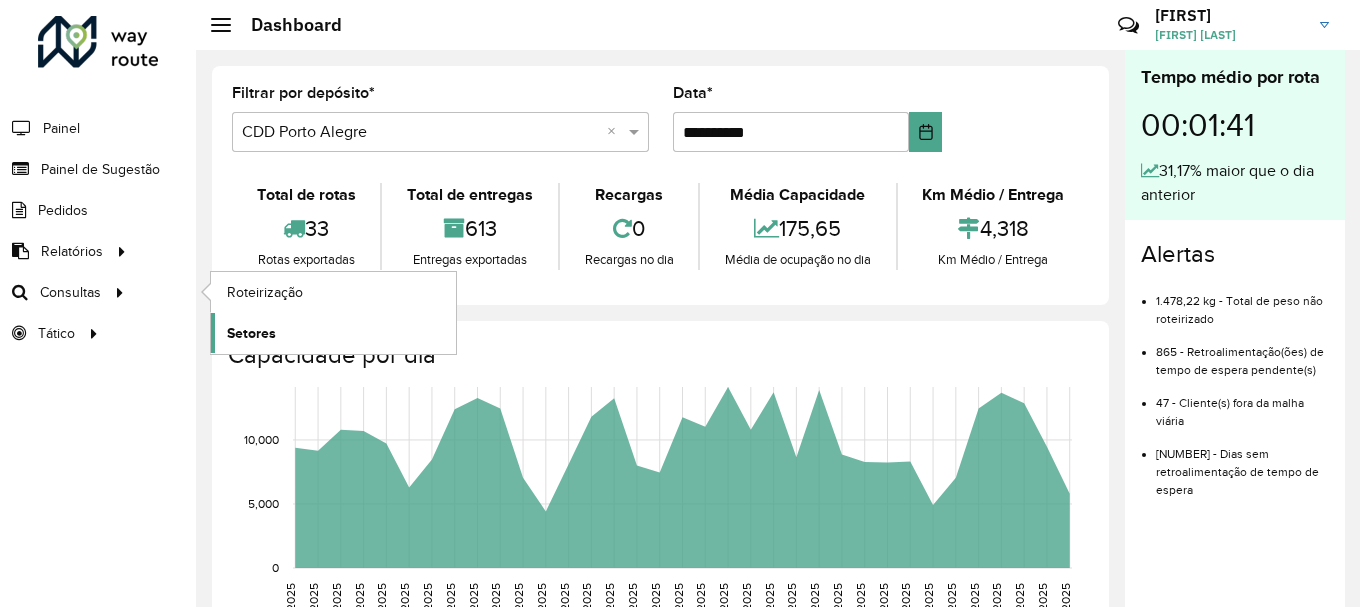 click on "Setores" 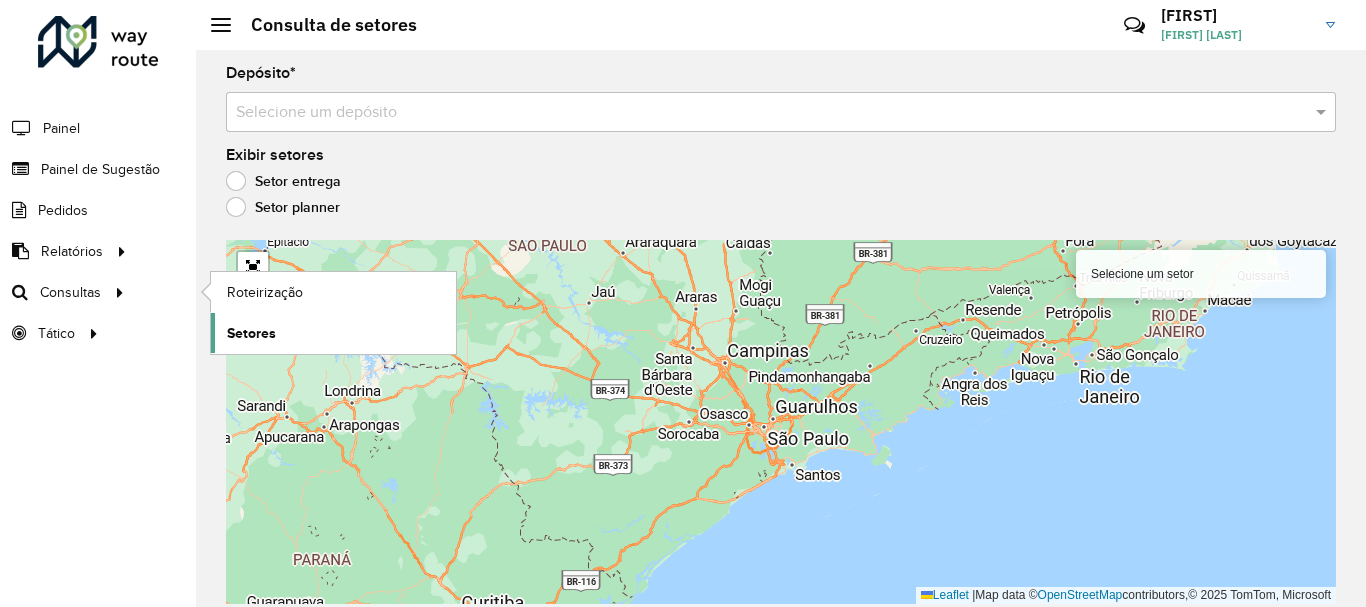 click on "Setores" 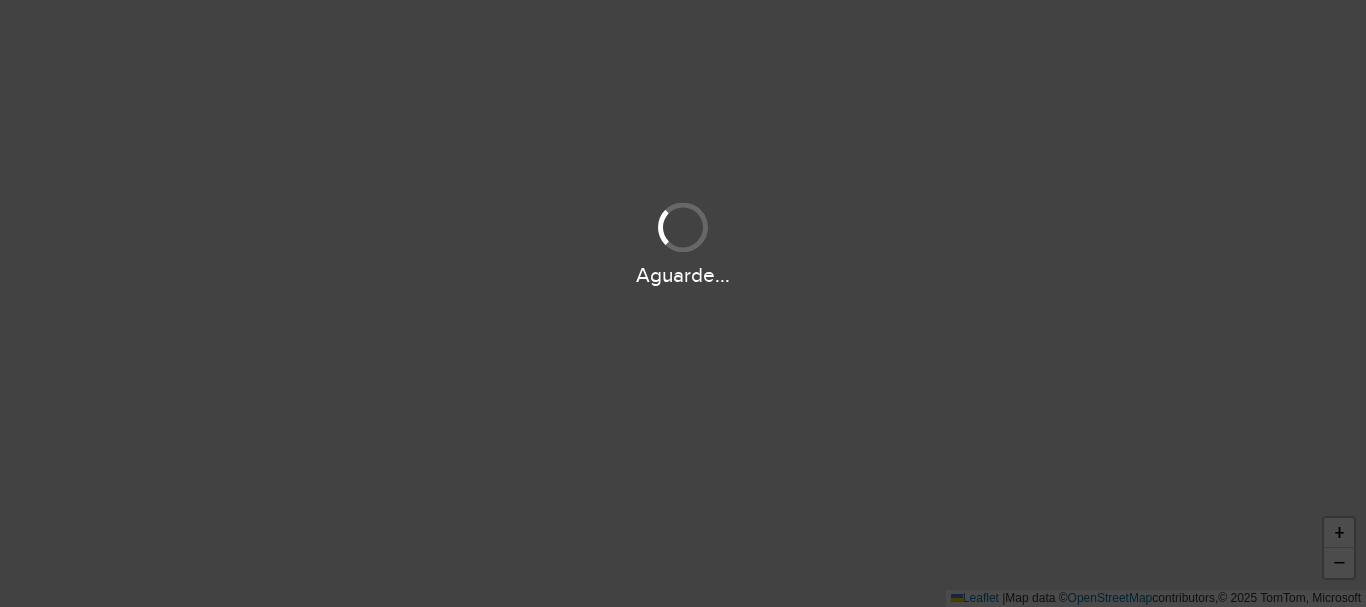 scroll, scrollTop: 0, scrollLeft: 0, axis: both 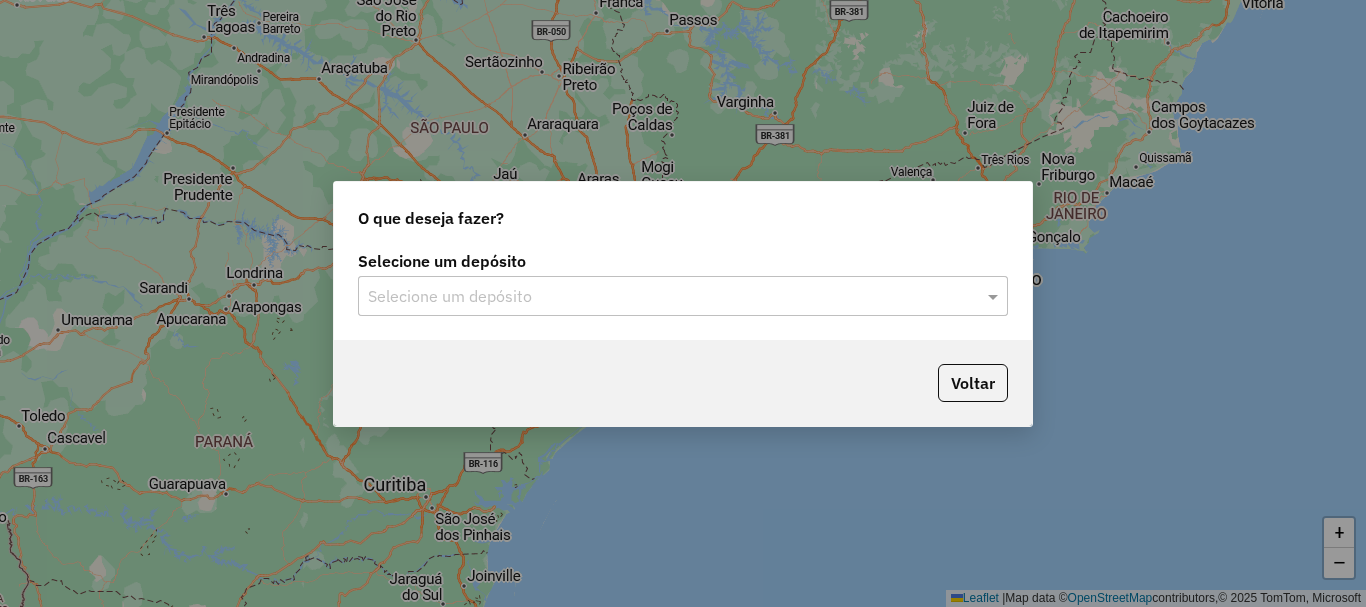 click on "Selecione um depósito" 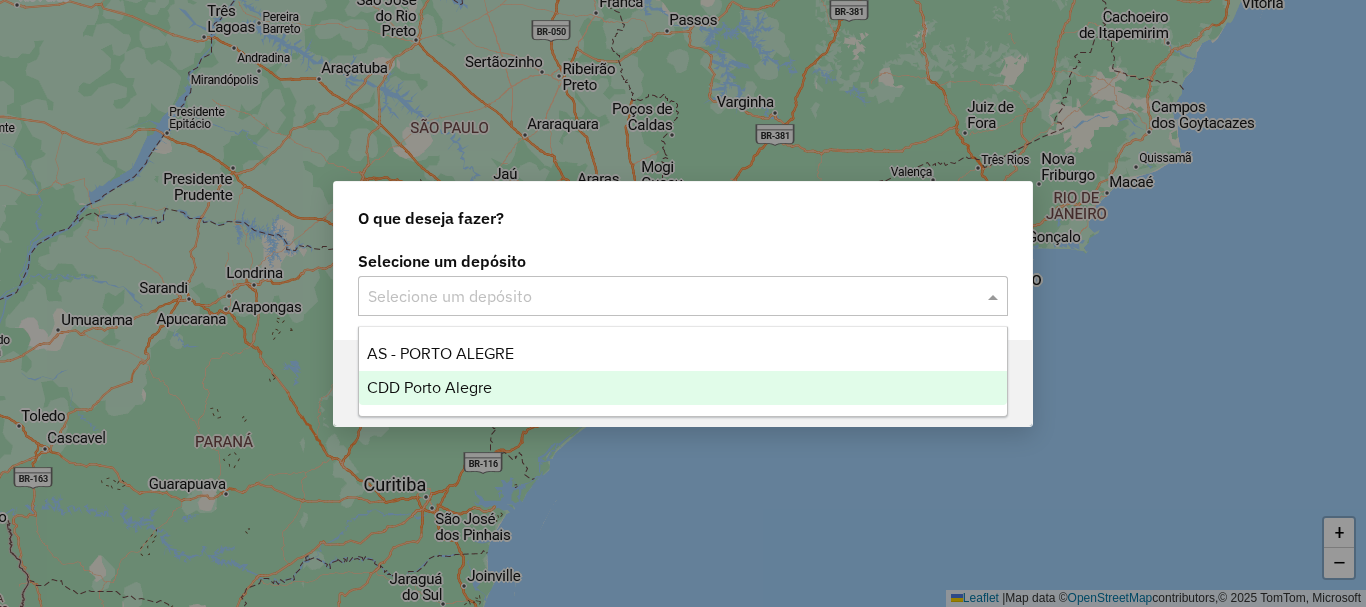 click on "CDD Porto Alegre" at bounding box center [683, 388] 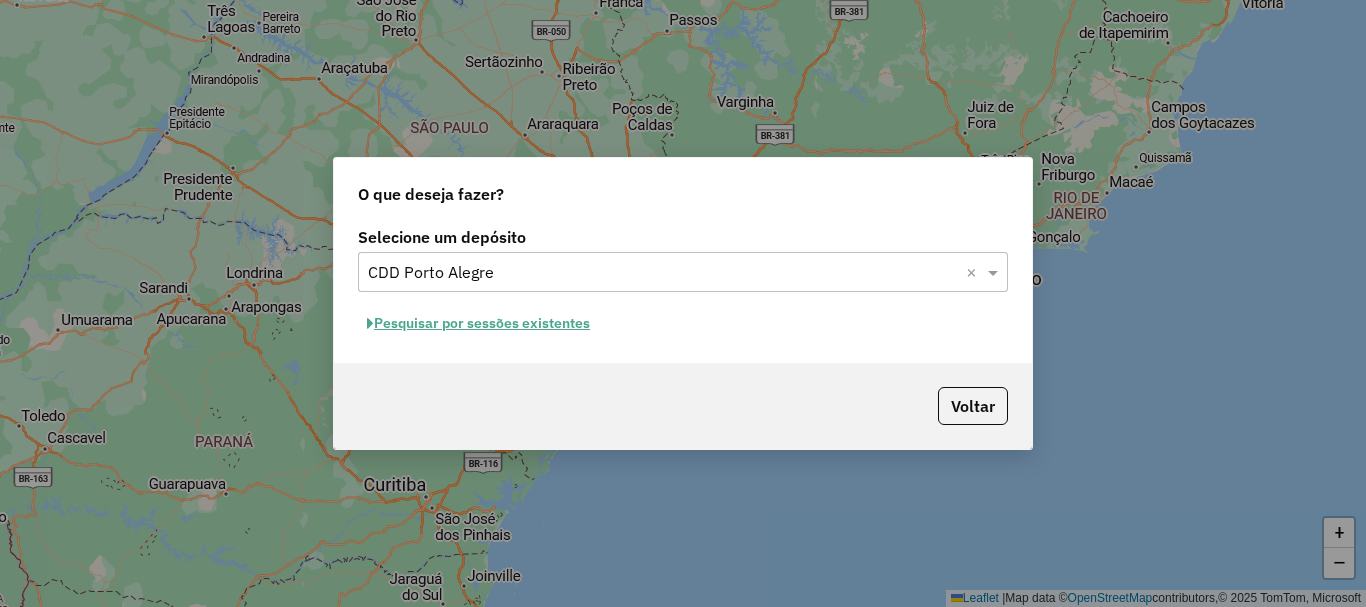 click on "Pesquisar por sessões existentes" 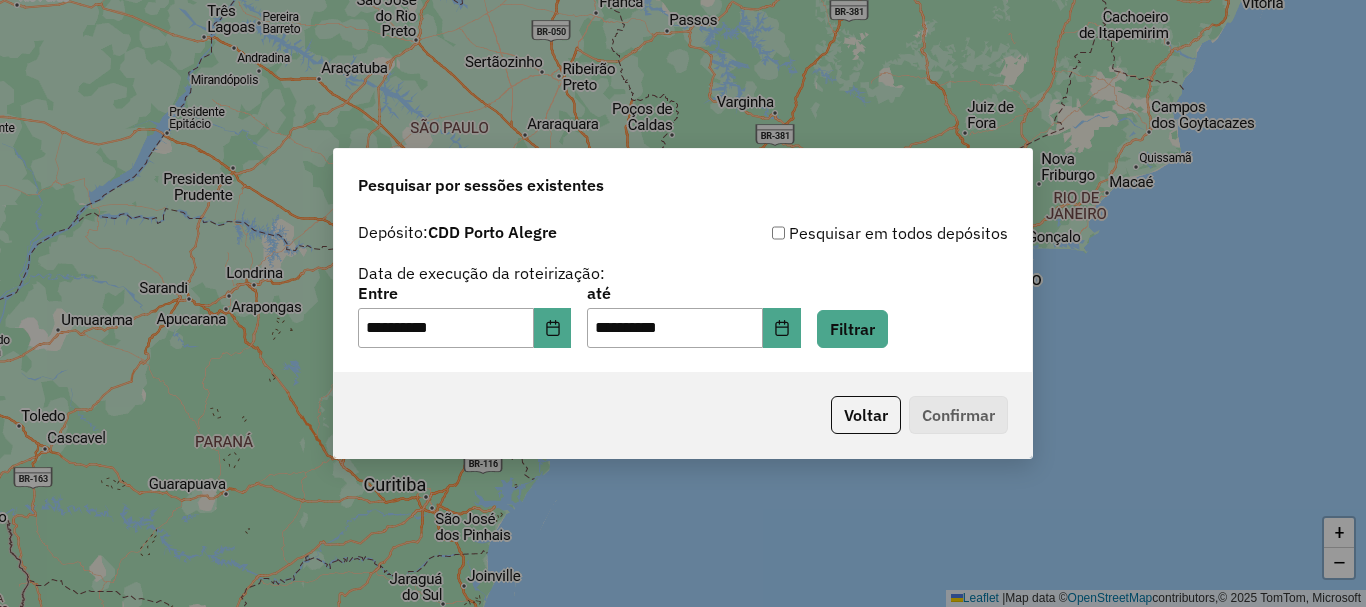 click on "**********" 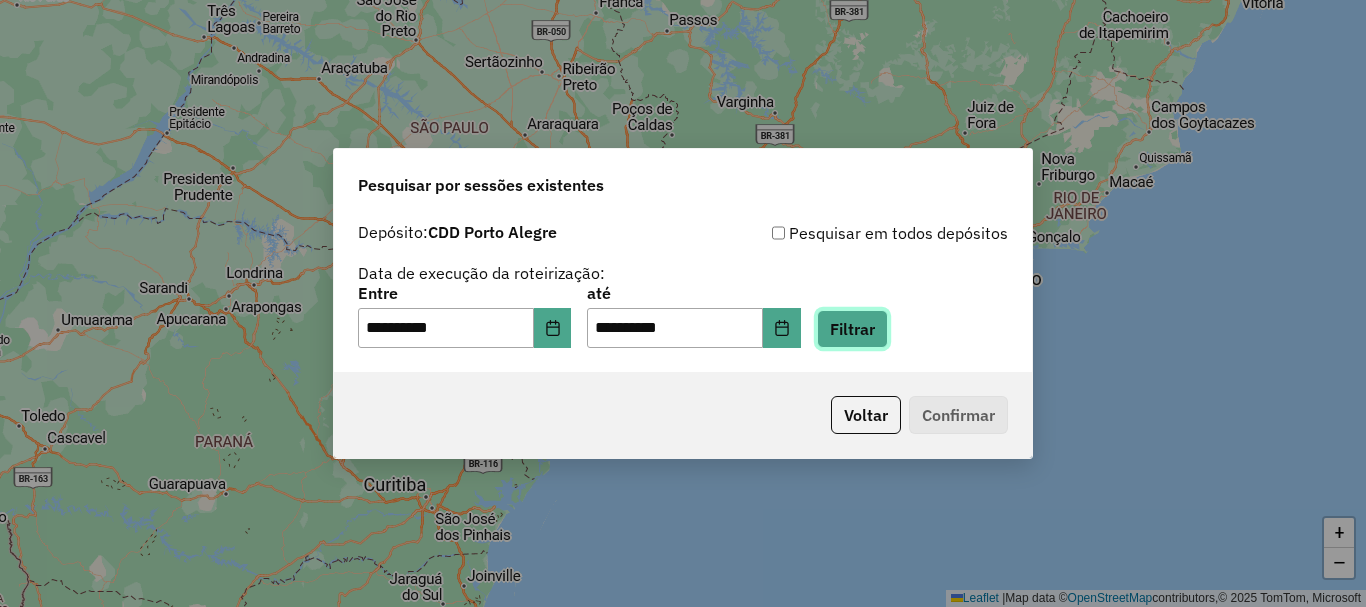 click on "Filtrar" 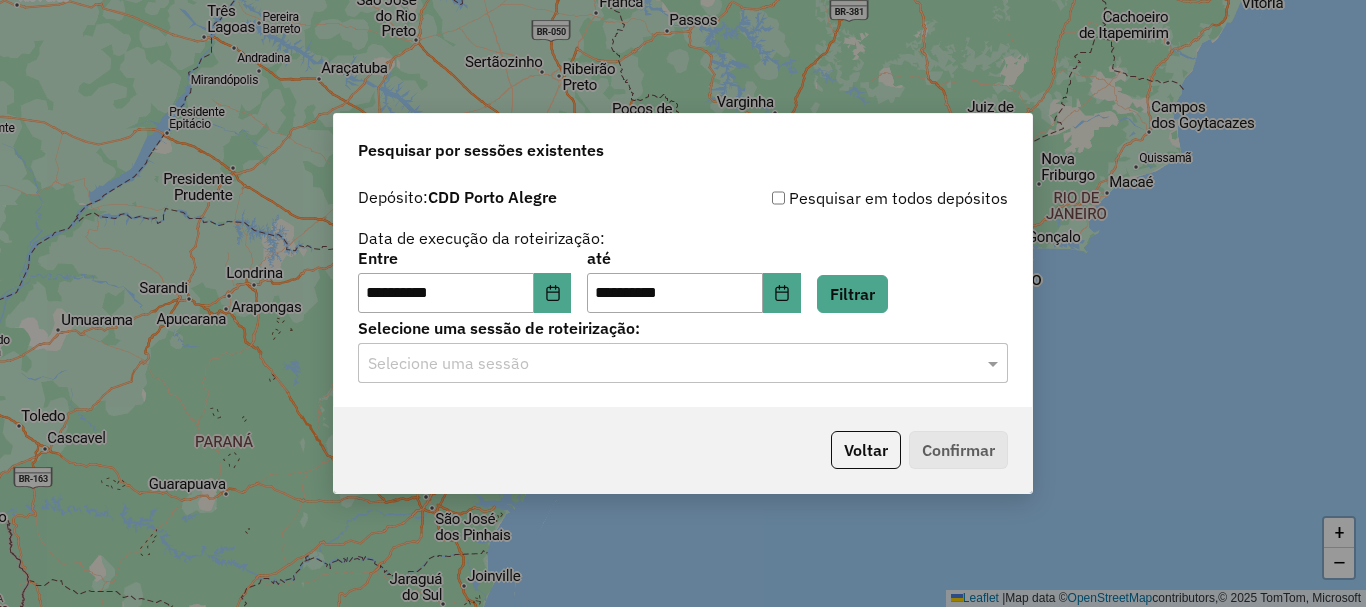 click on "Selecione uma sessão" 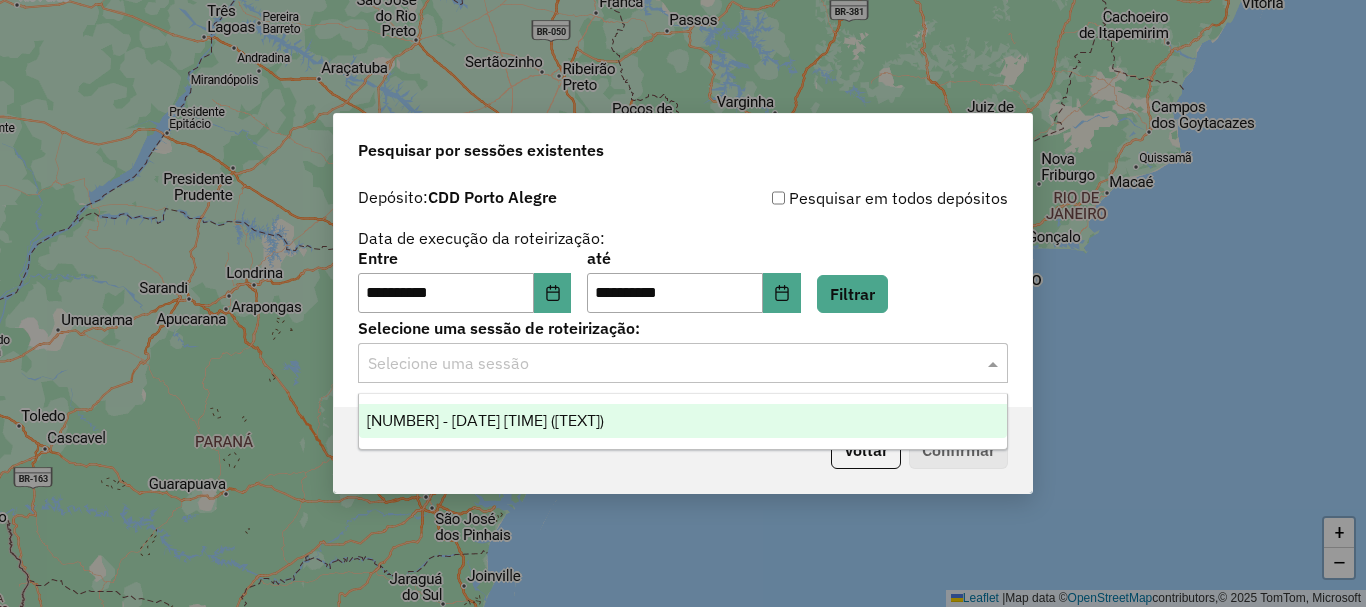 click on "1188811 - 12/07/2025 18:34 (ROTA)" at bounding box center (683, 421) 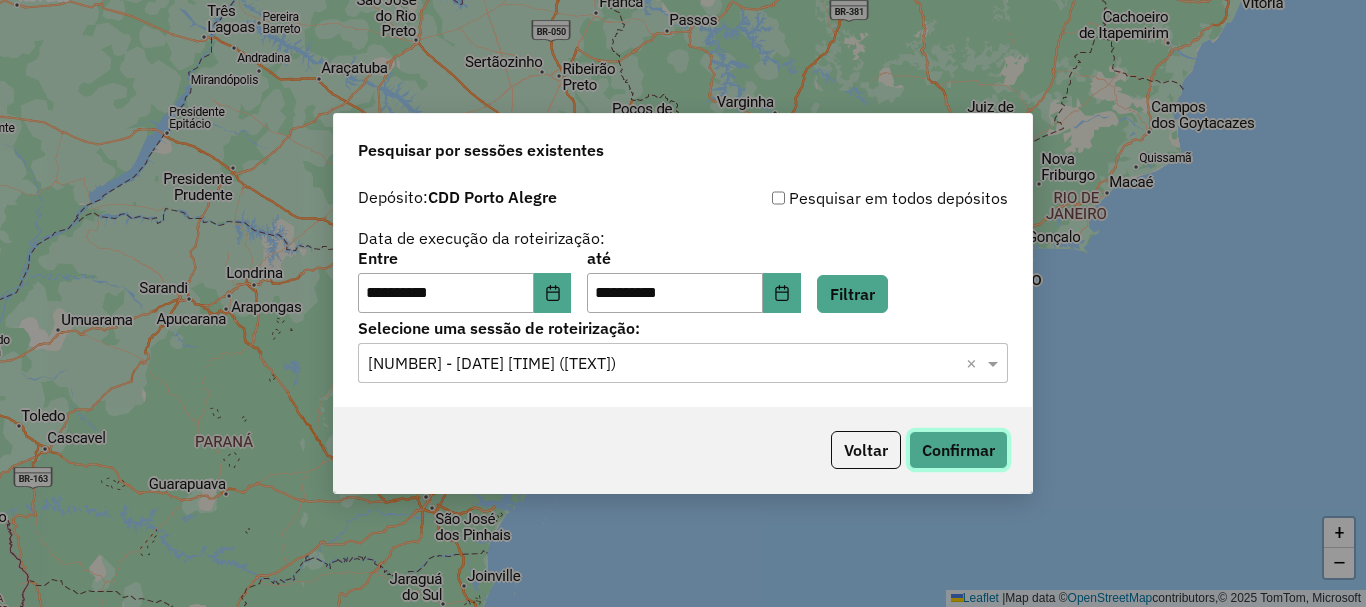 click on "Confirmar" 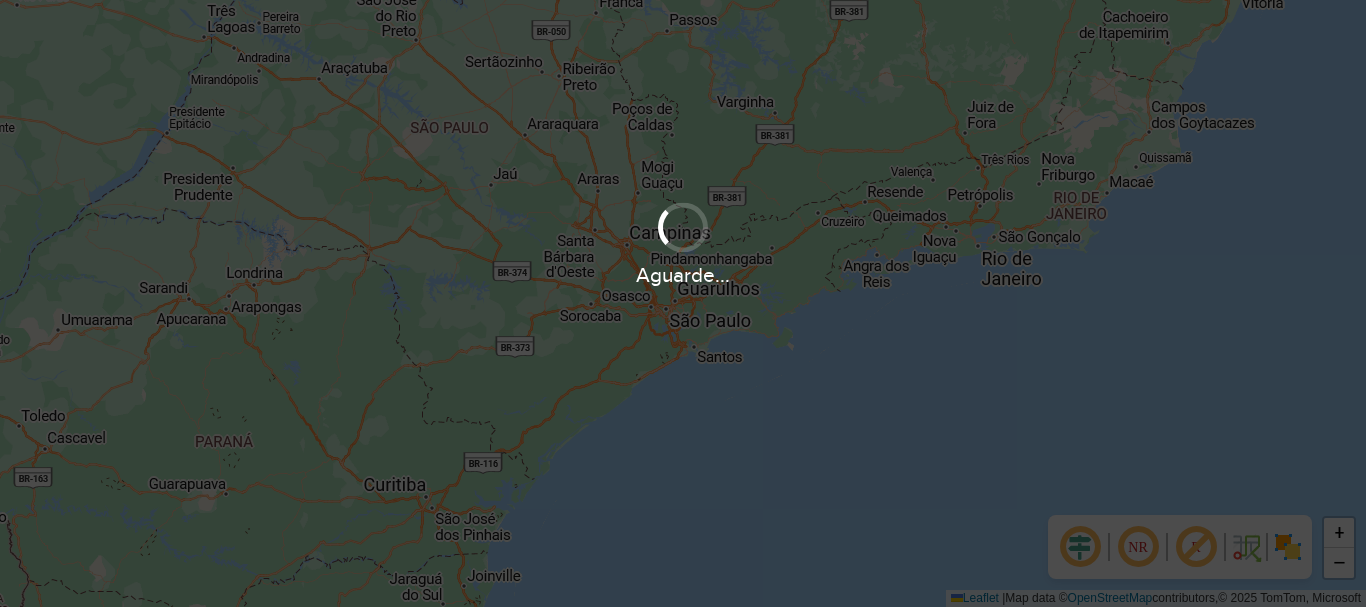 scroll, scrollTop: 0, scrollLeft: 0, axis: both 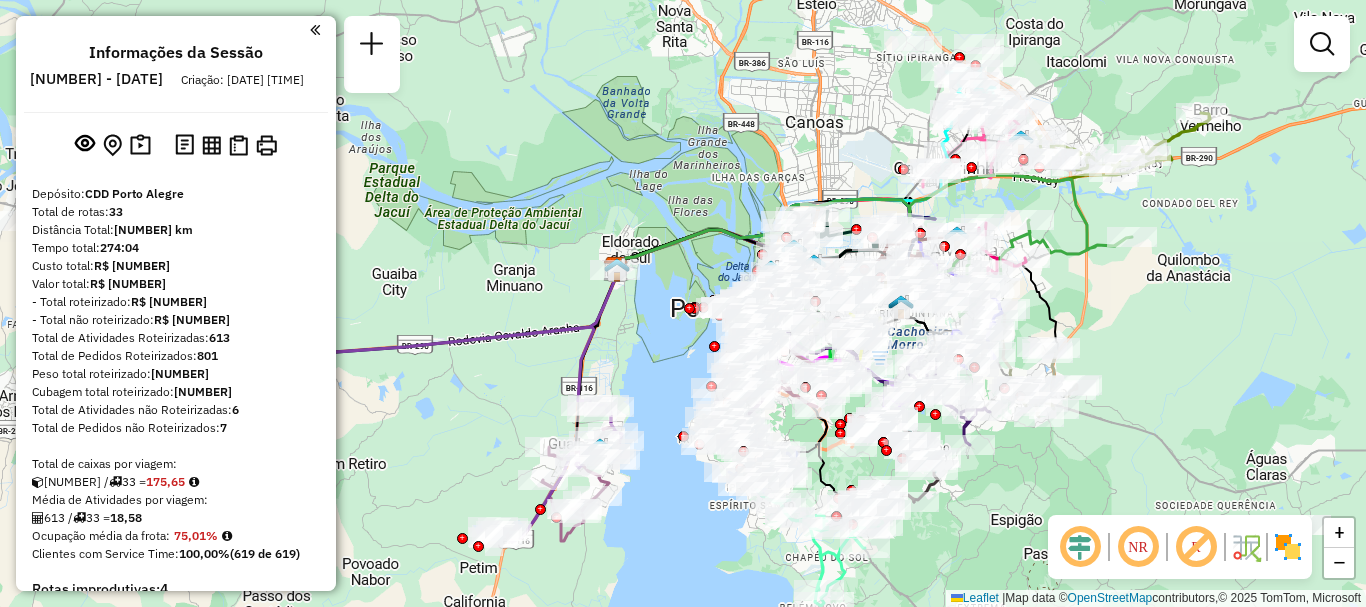 drag, startPoint x: 1005, startPoint y: 372, endPoint x: 1090, endPoint y: 367, distance: 85.146935 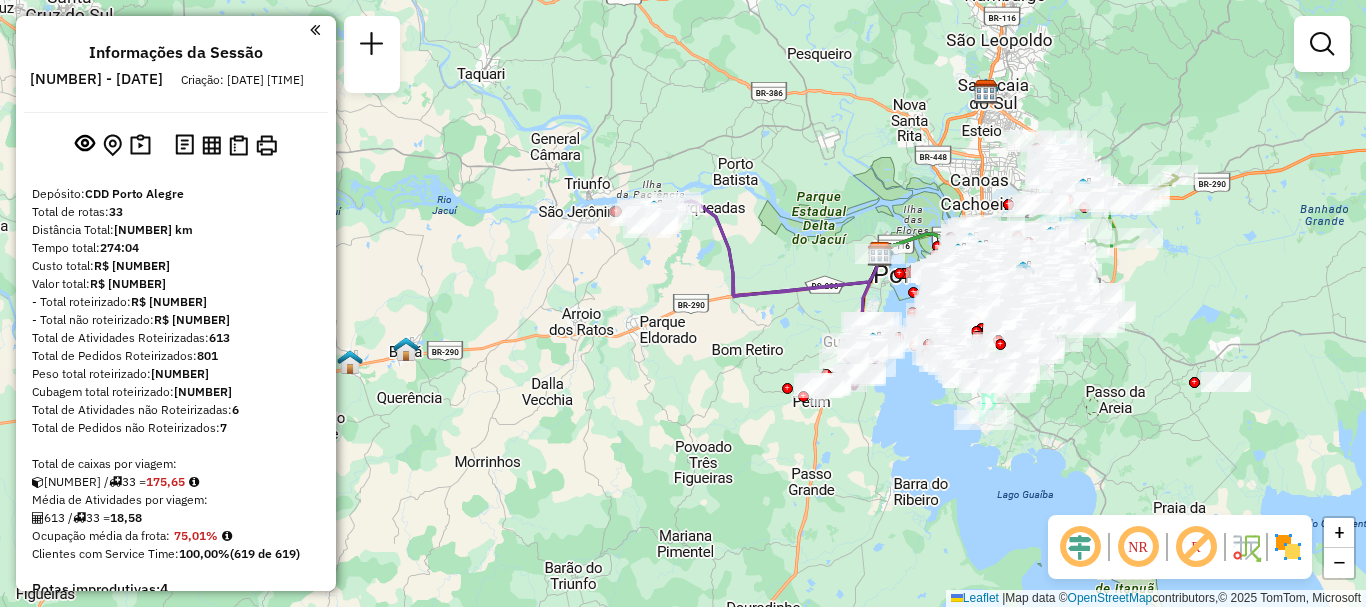 drag, startPoint x: 448, startPoint y: 291, endPoint x: 591, endPoint y: 337, distance: 150.2165 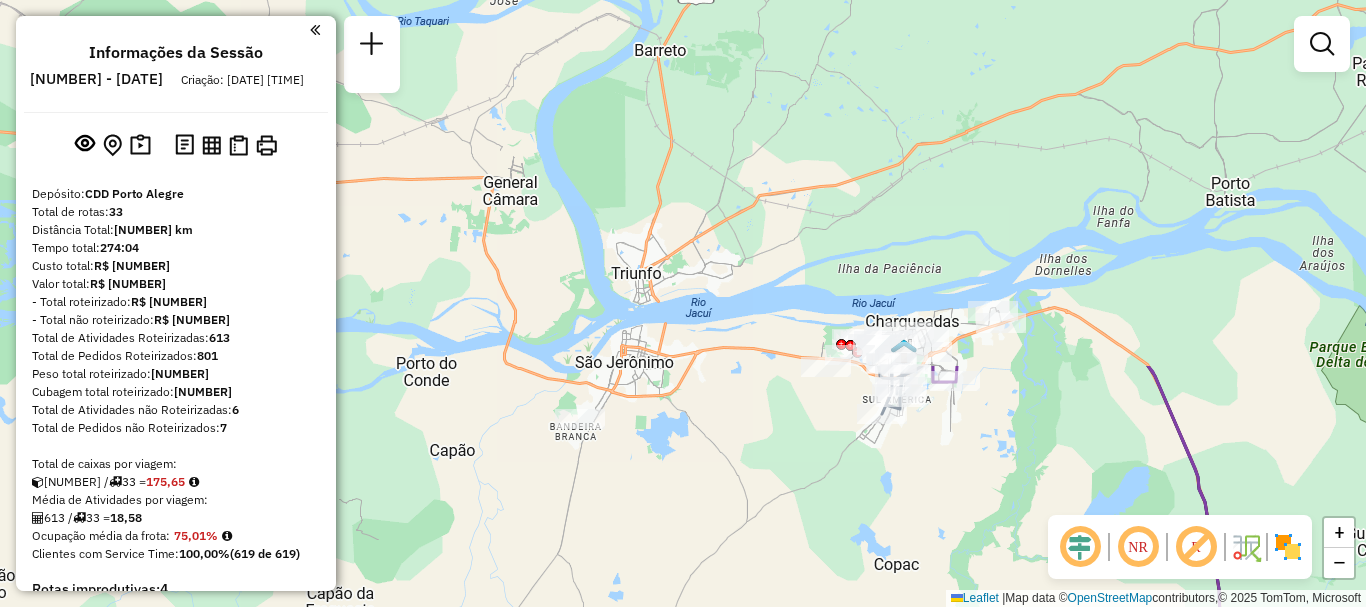 drag, startPoint x: 732, startPoint y: 106, endPoint x: 785, endPoint y: 533, distance: 430.27664 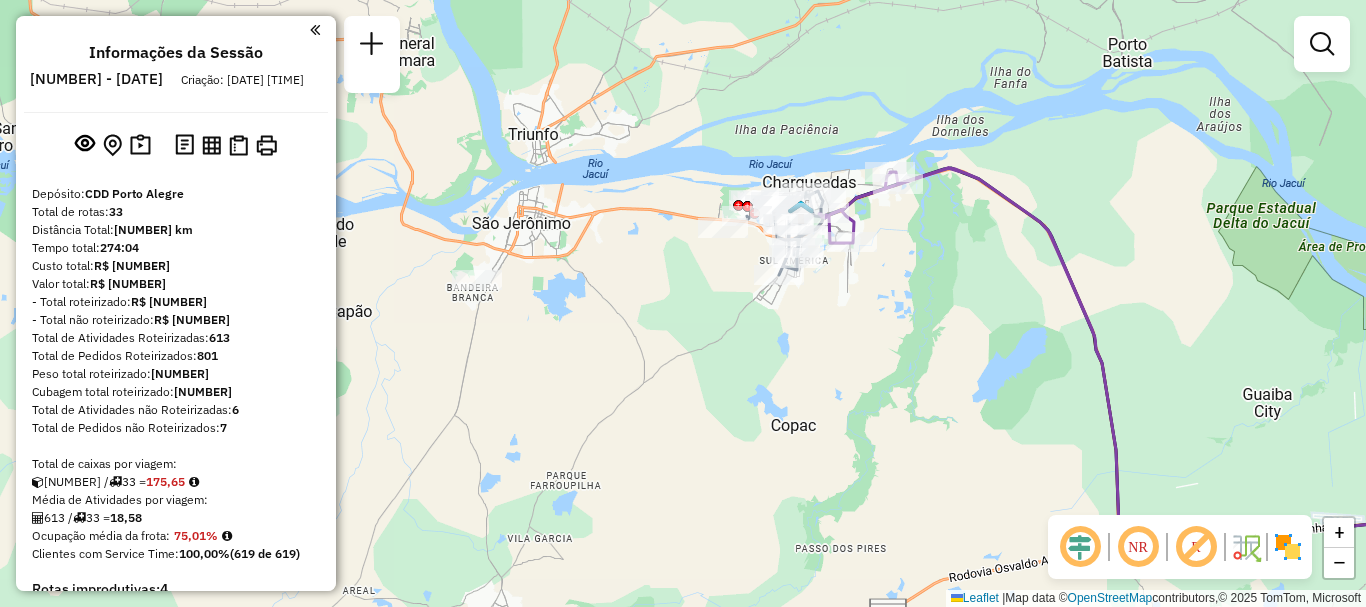 drag, startPoint x: 1179, startPoint y: 339, endPoint x: 979, endPoint y: 96, distance: 314.72052 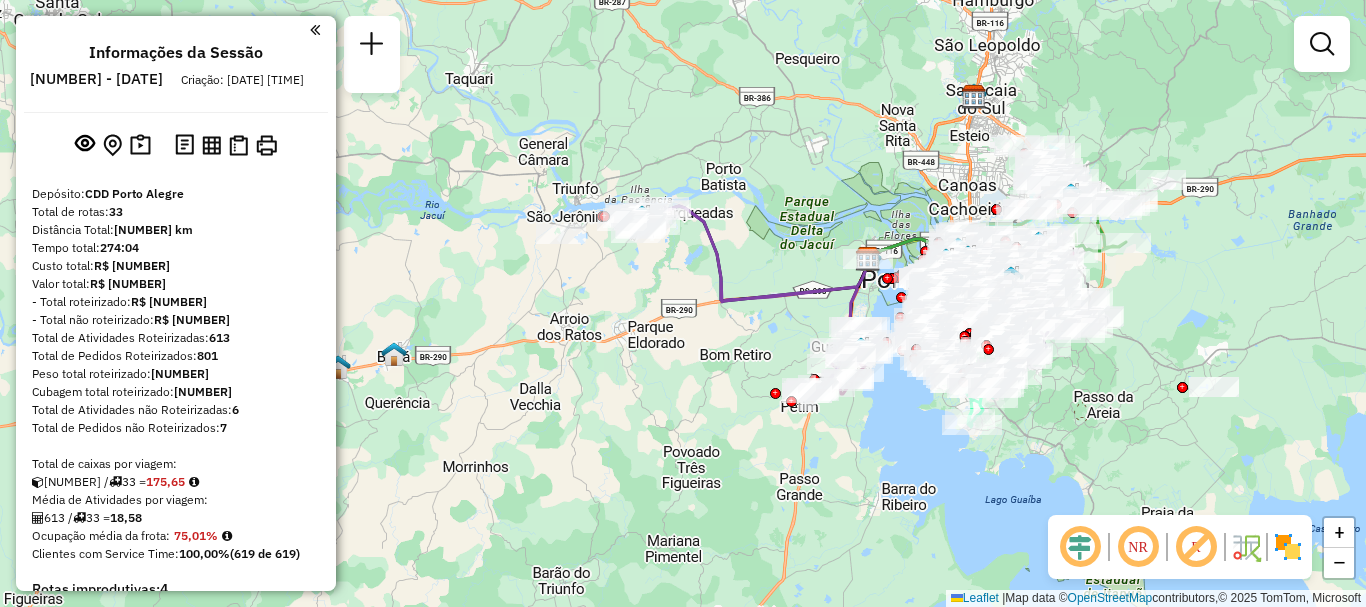 drag, startPoint x: 1222, startPoint y: 373, endPoint x: 860, endPoint y: 306, distance: 368.14807 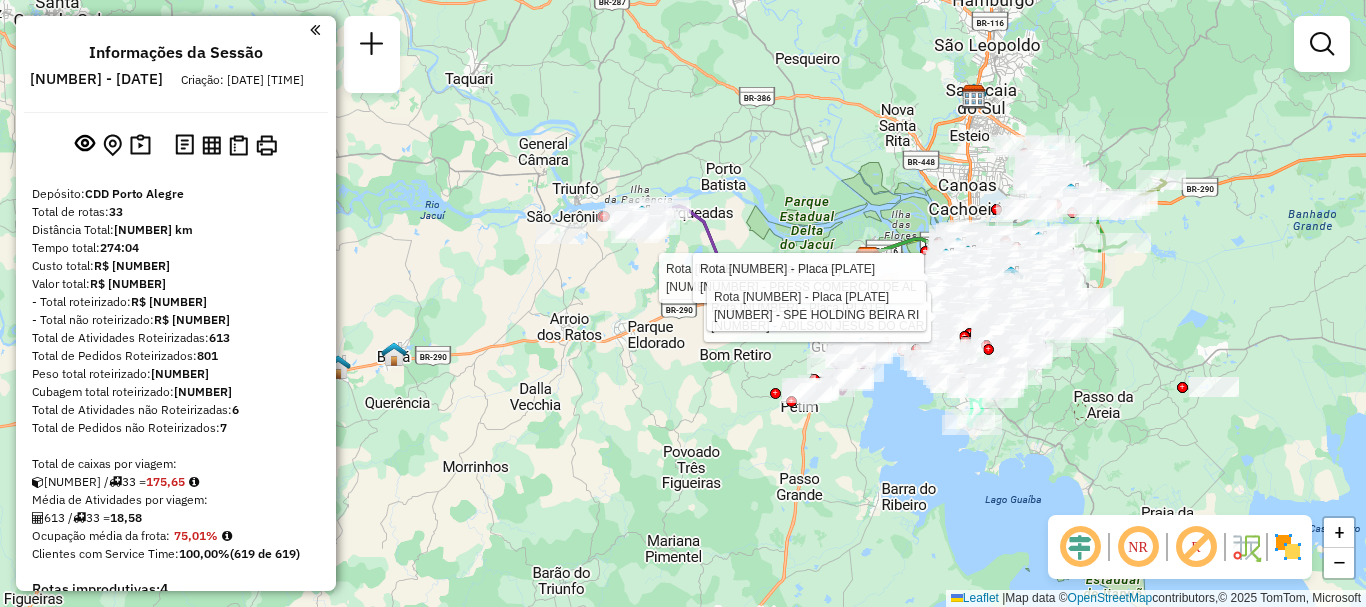click on "Rota 4 - Placa QIW4758  74414473 - ADILSON JESUS DO CAR Rota 31 - Placa RDT7J79  74445008 - VC RESTAURANTE E BAR LTDA Rota 31 - Placa RDT7J79  74419930 - PRESS COMERCIO DE AL Rota 30 - Placa RUX5I97  74440048 - SPE HOLDING BEIRA RI Janela de atendimento Grade de atendimento Capacidade Transportadoras Veículos Cliente Pedidos  Rotas Selecione os dias de semana para filtrar as janelas de atendimento  Seg   Ter   Qua   Qui   Sex   Sáb   Dom  Informe o período da janela de atendimento: De: Até:  Filtrar exatamente a janela do cliente  Considerar janela de atendimento padrão  Selecione os dias de semana para filtrar as grades de atendimento  Seg   Ter   Qua   Qui   Sex   Sáb   Dom   Considerar clientes sem dia de atendimento cadastrado  Clientes fora do dia de atendimento selecionado Filtrar as atividades entre os valores definidos abaixo:  Peso mínimo:   Peso máximo:   Cubagem mínima:   Cubagem máxima:   De:   Até:  Filtrar as atividades entre o tempo de atendimento definido abaixo:  De:   Até:  Nome:" 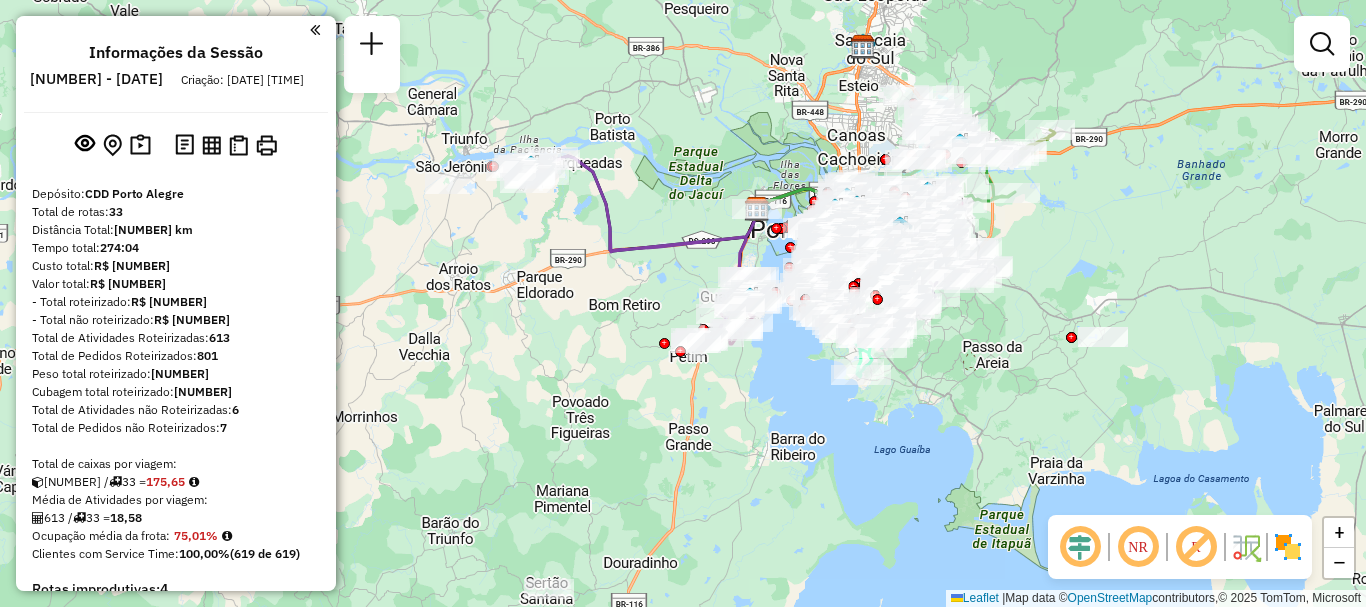 drag, startPoint x: 888, startPoint y: 525, endPoint x: 771, endPoint y: 477, distance: 126.46343 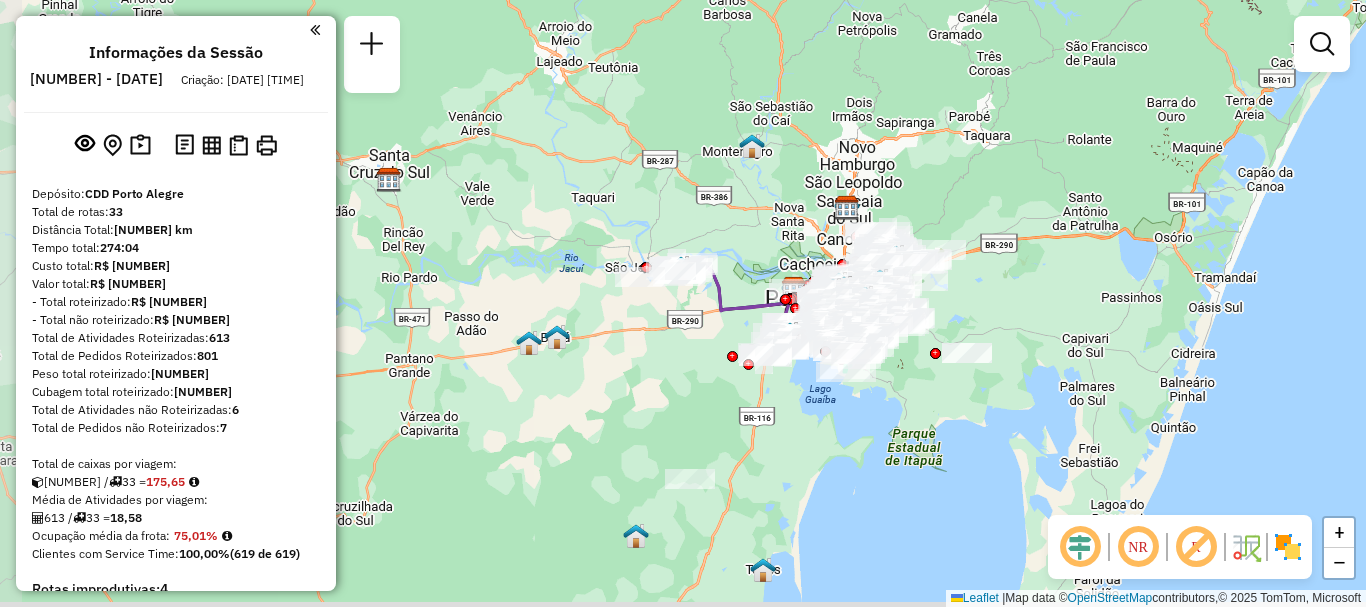 drag, startPoint x: 811, startPoint y: 522, endPoint x: 865, endPoint y: 482, distance: 67.20119 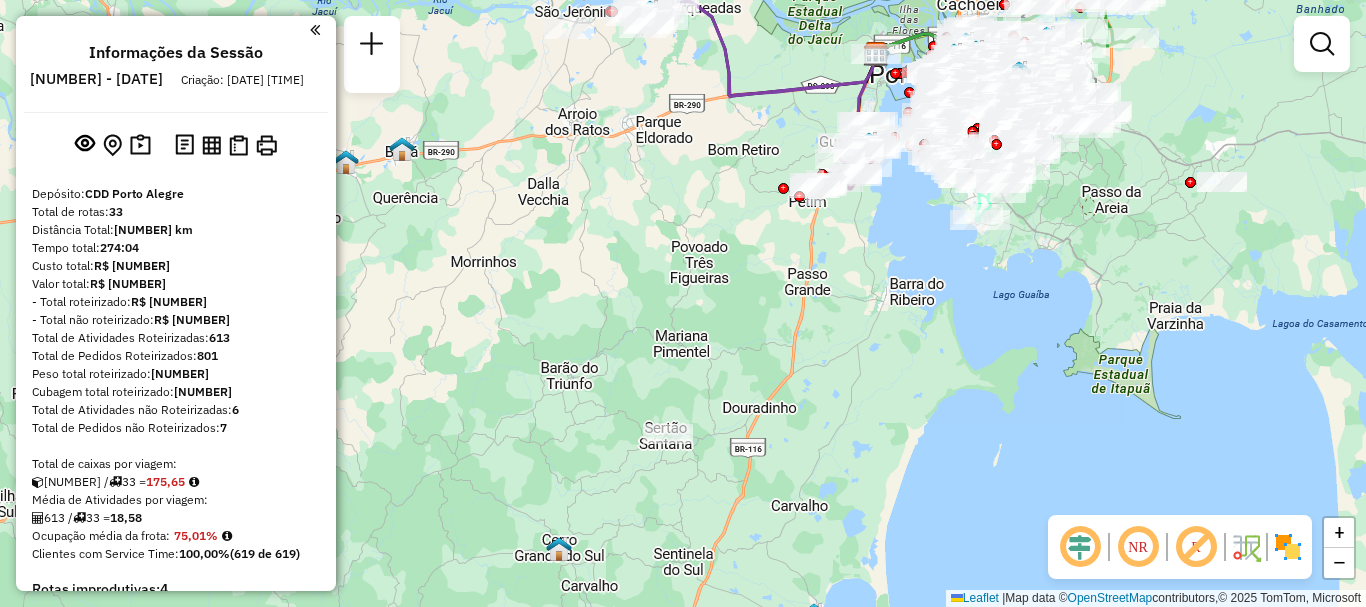 drag, startPoint x: 751, startPoint y: 434, endPoint x: 902, endPoint y: 392, distance: 156.73225 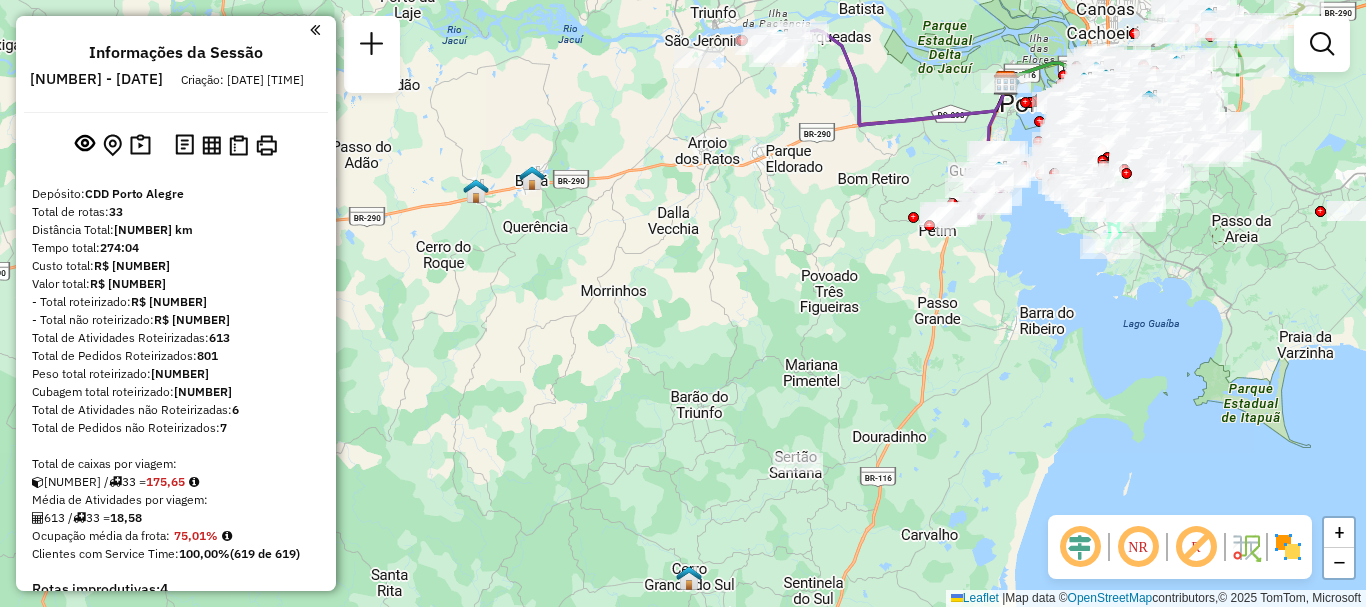 drag, startPoint x: 807, startPoint y: 357, endPoint x: 937, endPoint y: 386, distance: 133.19534 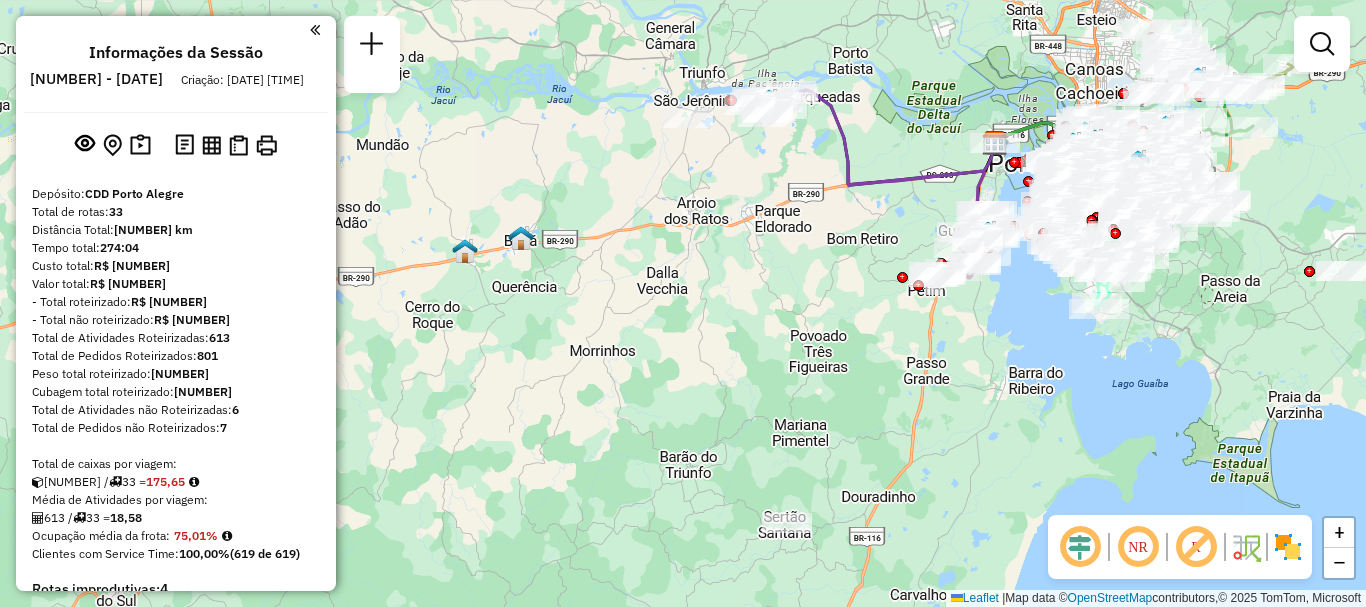 drag, startPoint x: 1089, startPoint y: 303, endPoint x: 1078, endPoint y: 363, distance: 61 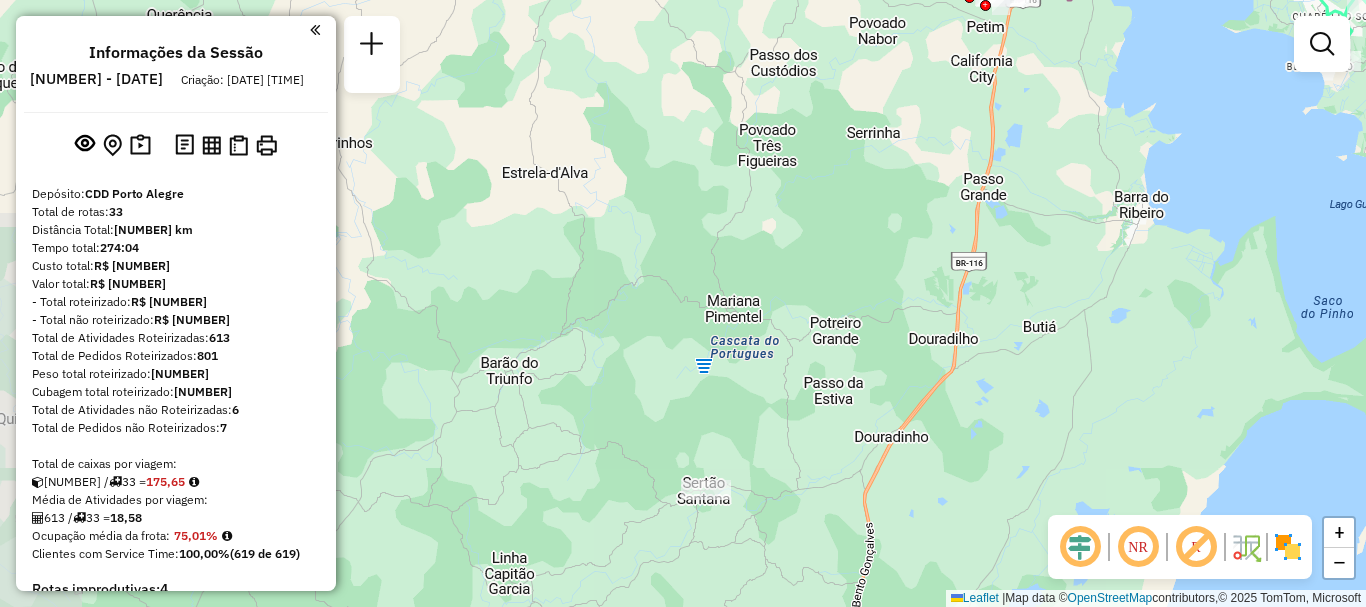 drag, startPoint x: 961, startPoint y: 415, endPoint x: 1319, endPoint y: 214, distance: 410.56668 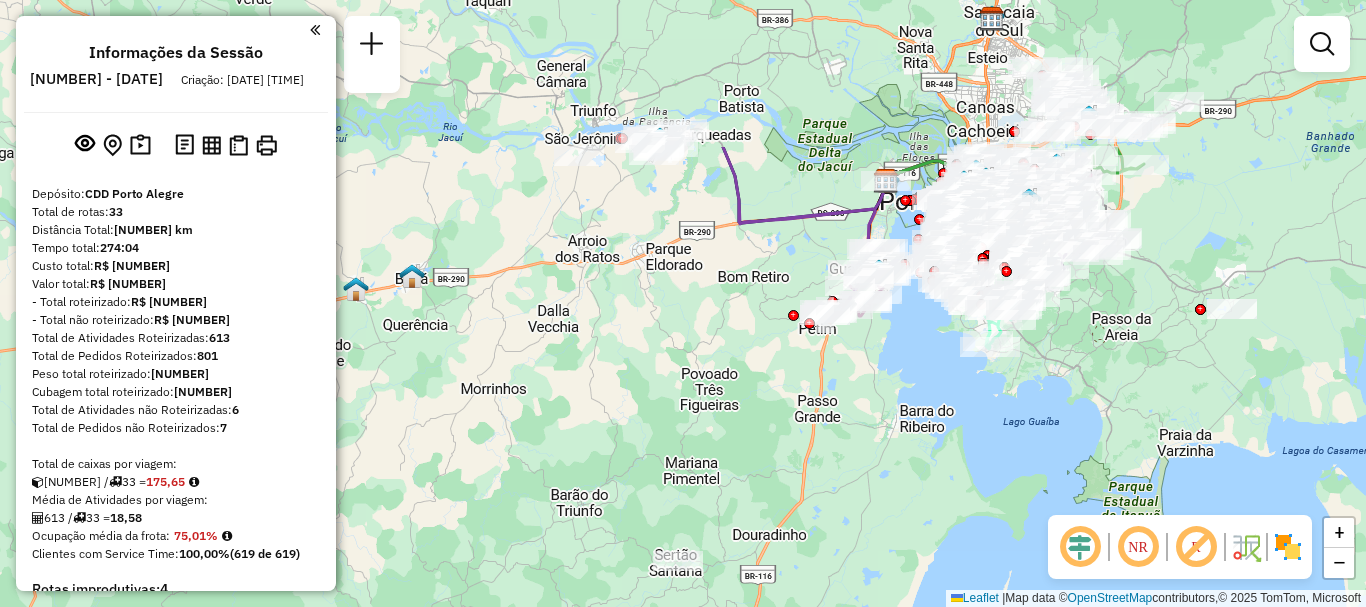 drag, startPoint x: 1282, startPoint y: 224, endPoint x: 956, endPoint y: 432, distance: 386.704 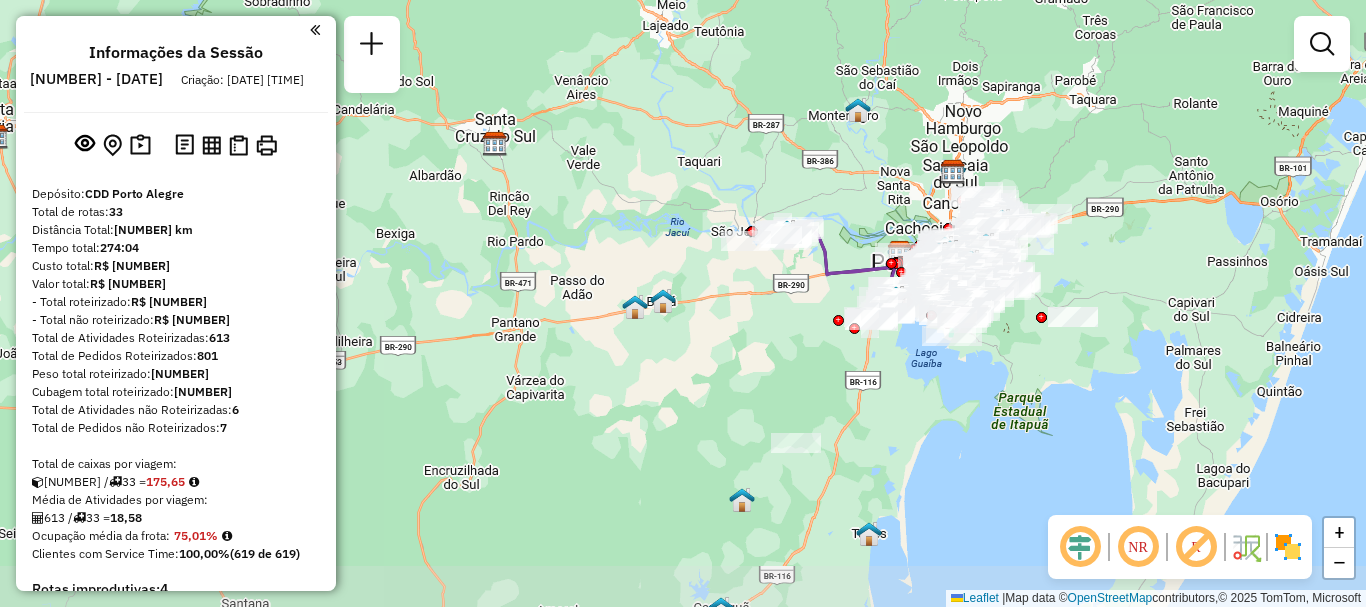 drag, startPoint x: 1054, startPoint y: 439, endPoint x: 1033, endPoint y: 384, distance: 58.872746 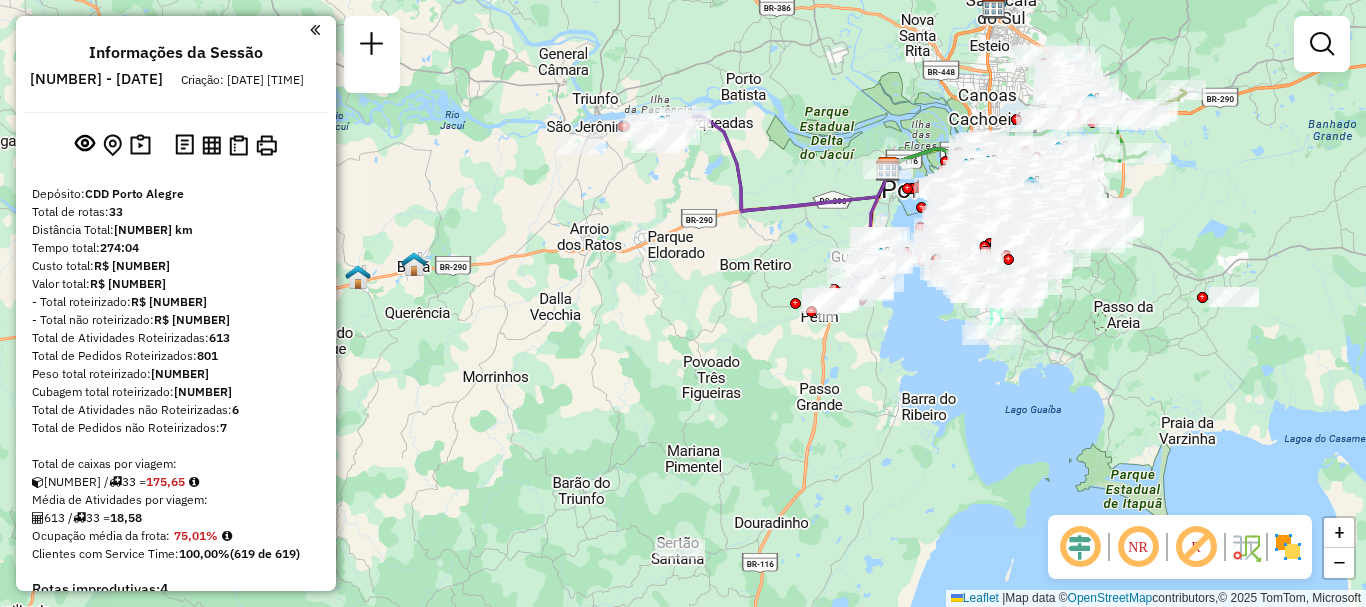 drag, startPoint x: 989, startPoint y: 321, endPoint x: 1095, endPoint y: 371, distance: 117.20068 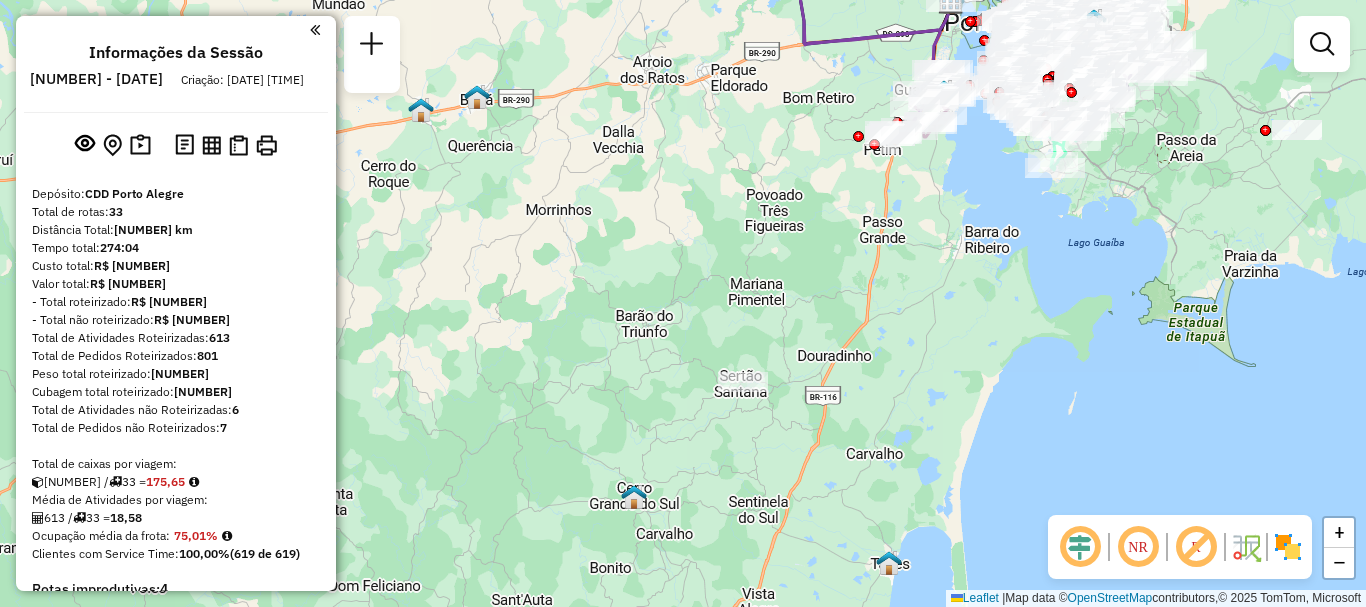 drag, startPoint x: 1096, startPoint y: 394, endPoint x: 1171, endPoint y: 212, distance: 196.84766 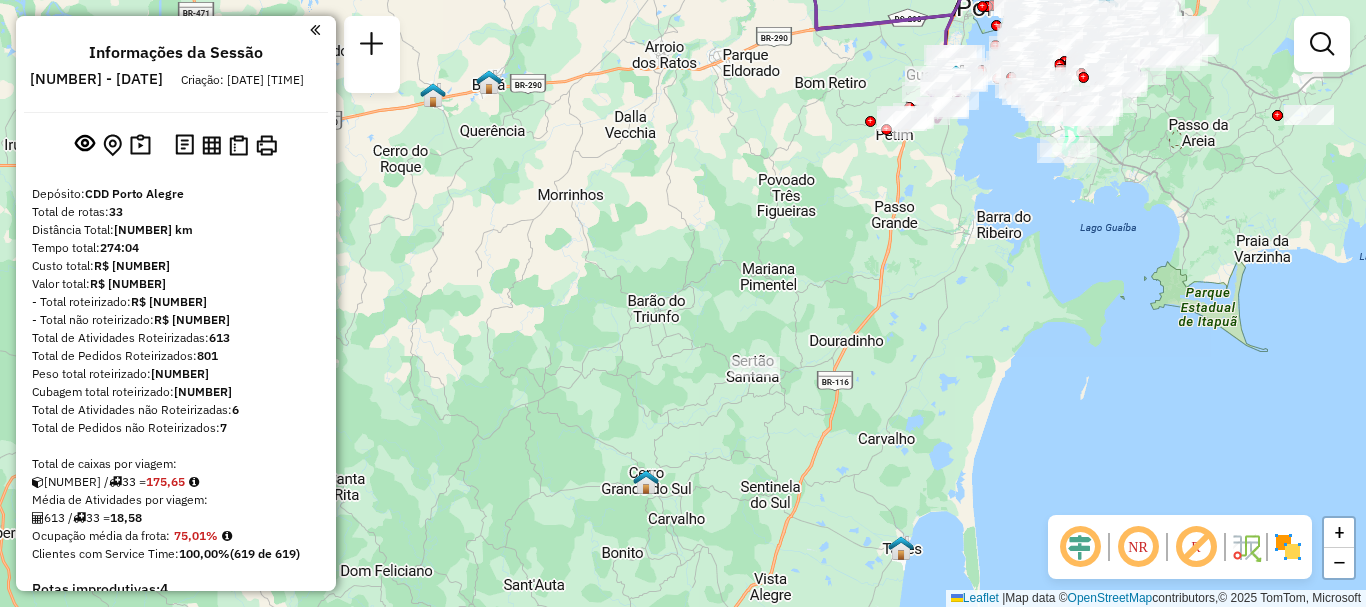 click on "Janela de atendimento Grade de atendimento Capacidade Transportadoras Veículos Cliente Pedidos  Rotas Selecione os dias de semana para filtrar as janelas de atendimento  Seg   Ter   Qua   Qui   Sex   Sáb   Dom  Informe o período da janela de atendimento: De: Até:  Filtrar exatamente a janela do cliente  Considerar janela de atendimento padrão  Selecione os dias de semana para filtrar as grades de atendimento  Seg   Ter   Qua   Qui   Sex   Sáb   Dom   Considerar clientes sem dia de atendimento cadastrado  Clientes fora do dia de atendimento selecionado Filtrar as atividades entre os valores definidos abaixo:  Peso mínimo:   Peso máximo:   Cubagem mínima:   Cubagem máxima:   De:   Até:  Filtrar as atividades entre o tempo de atendimento definido abaixo:  De:   Até:   Considerar capacidade total dos clientes não roteirizados Transportadora: Selecione um ou mais itens Tipo de veículo: Selecione um ou mais itens Veículo: Selecione um ou mais itens Motorista: Selecione um ou mais itens Nome: Rótulo:" 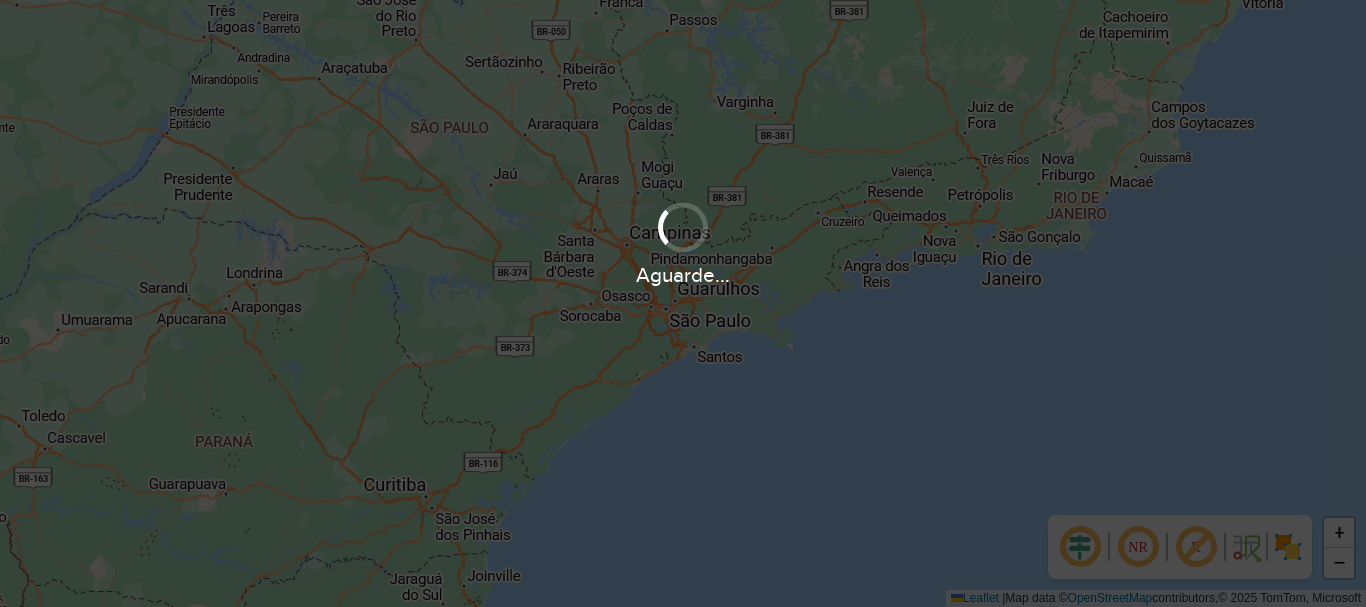 scroll, scrollTop: 0, scrollLeft: 0, axis: both 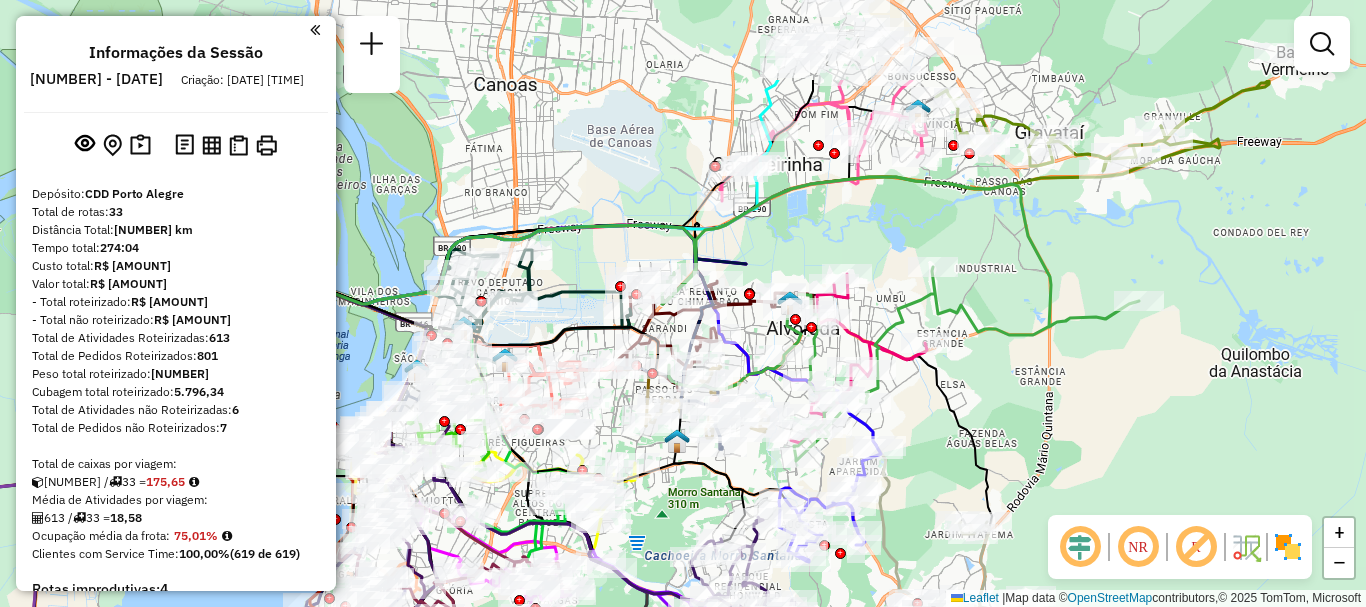 drag, startPoint x: 1215, startPoint y: 127, endPoint x: 1226, endPoint y: 268, distance: 141.42842 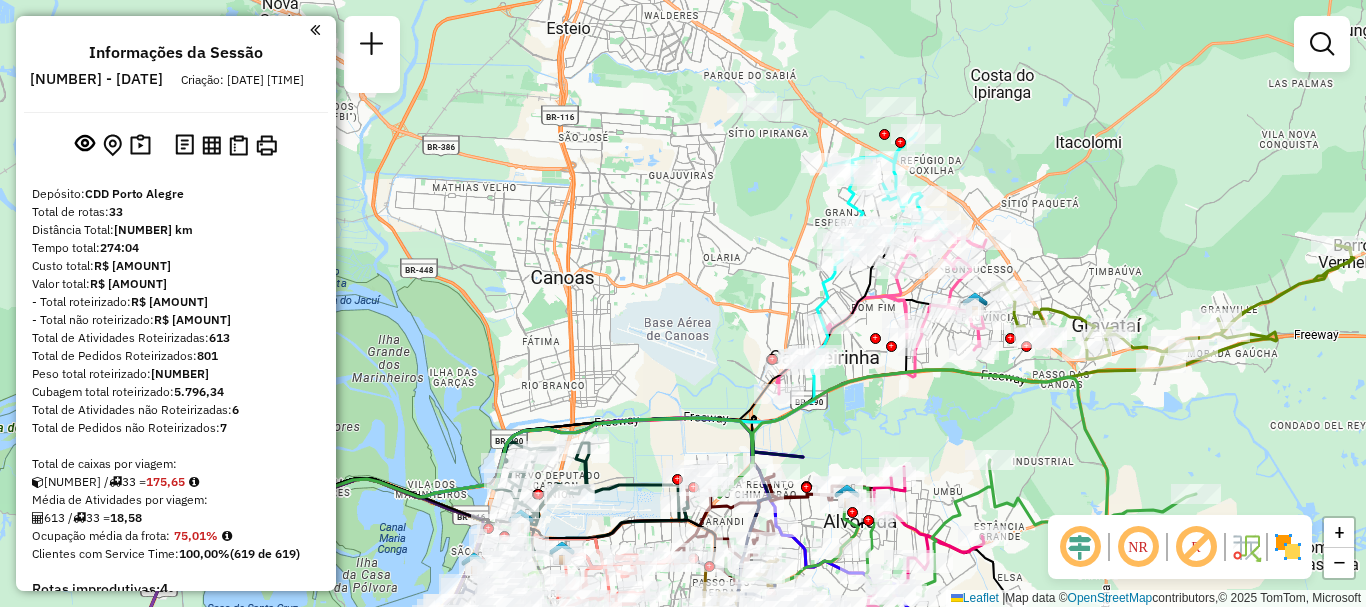 drag, startPoint x: 1224, startPoint y: 221, endPoint x: 1281, endPoint y: 414, distance: 201.24115 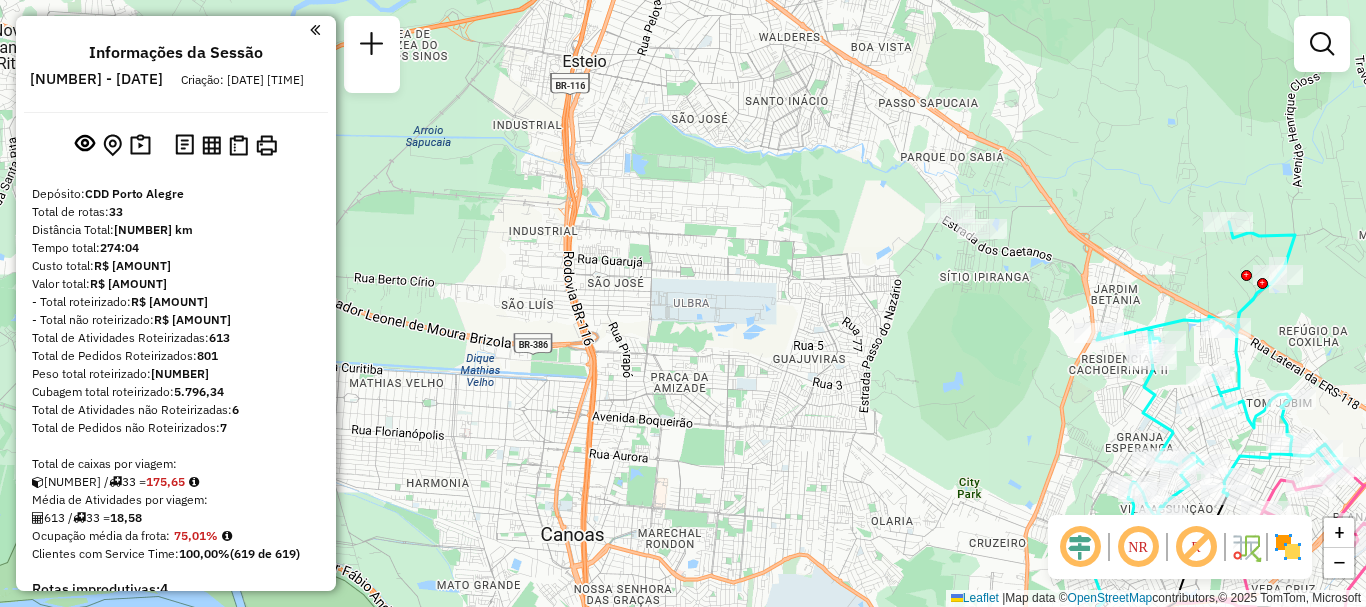 drag, startPoint x: 686, startPoint y: 127, endPoint x: 875, endPoint y: 354, distance: 295.3811 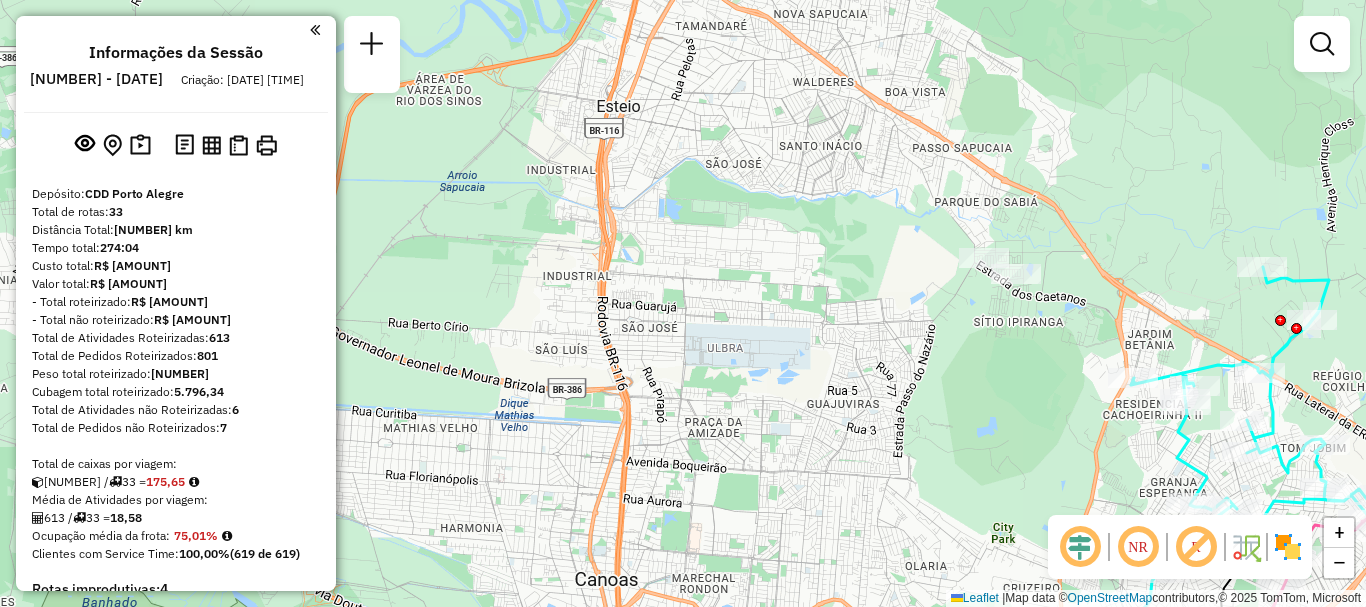drag, startPoint x: 821, startPoint y: 264, endPoint x: 855, endPoint y: 309, distance: 56.400356 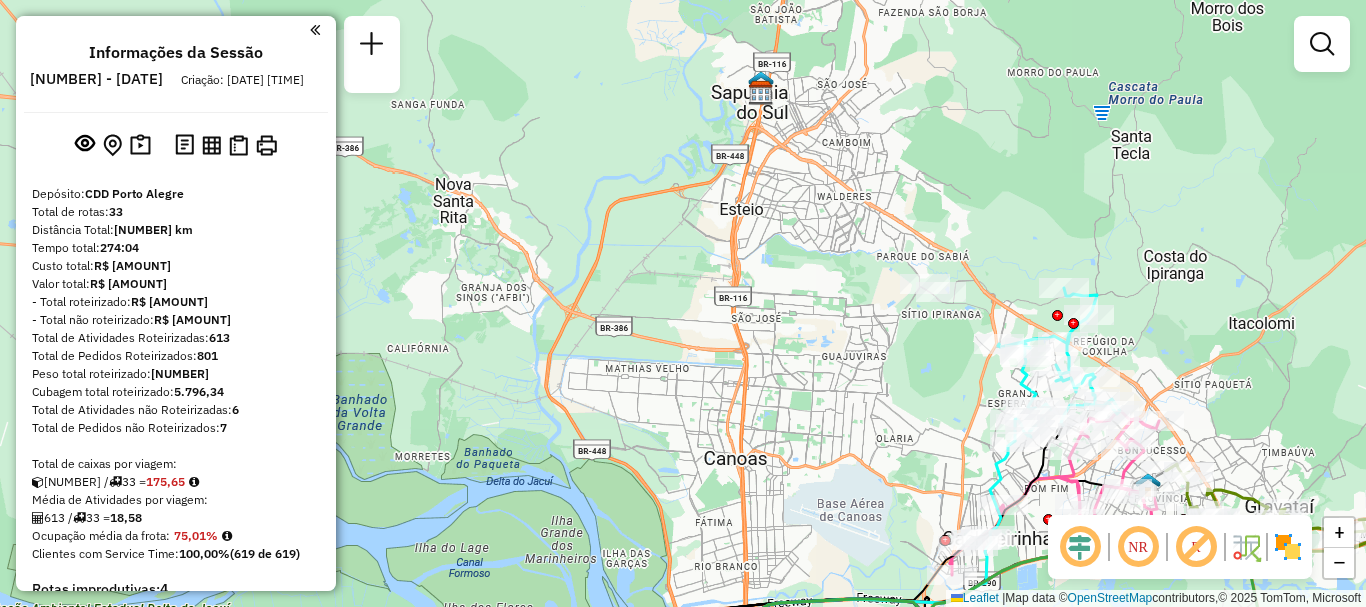 click on "Janela de atendimento Grade de atendimento Capacidade Transportadoras Veículos Cliente Pedidos  Rotas Selecione os dias de semana para filtrar as janelas de atendimento  Seg   Ter   Qua   Qui   Sex   Sáb   Dom  Informe o período da janela de atendimento: De: Até:  Filtrar exatamente a janela do cliente  Considerar janela de atendimento padrão  Selecione os dias de semana para filtrar as grades de atendimento  Seg   Ter   Qua   Qui   Sex   Sáb   Dom   Considerar clientes sem dia de atendimento cadastrado  Clientes fora do dia de atendimento selecionado Filtrar as atividades entre os valores definidos abaixo:  Peso mínimo:   Peso máximo:   Cubagem mínima:   Cubagem máxima:   De:   Até:  Filtrar as atividades entre o tempo de atendimento definido abaixo:  De:   Até:   Considerar capacidade total dos clientes não roteirizados Transportadora: Selecione um ou mais itens Tipo de veículo: Selecione um ou mais itens Veículo: Selecione um ou mais itens Motorista: Selecione um ou mais itens Nome: Rótulo:" 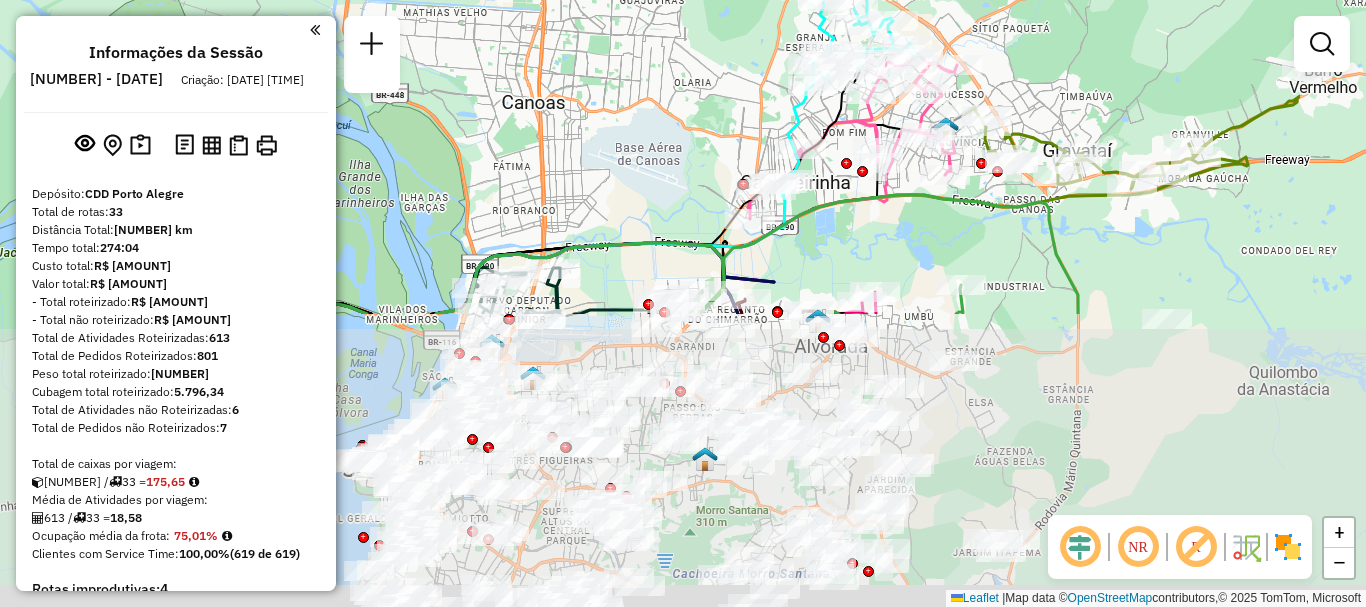 drag, startPoint x: 1216, startPoint y: 281, endPoint x: 1014, endPoint y: -72, distance: 406.70996 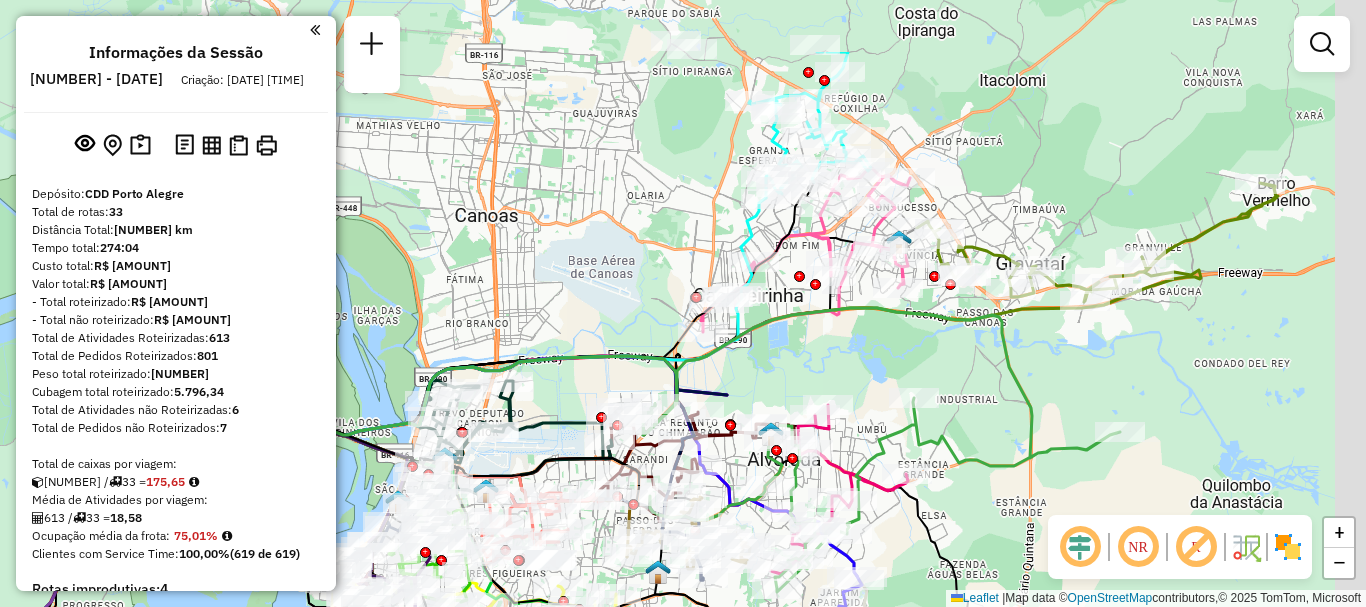 drag, startPoint x: 1249, startPoint y: 228, endPoint x: 1202, endPoint y: 341, distance: 122.384636 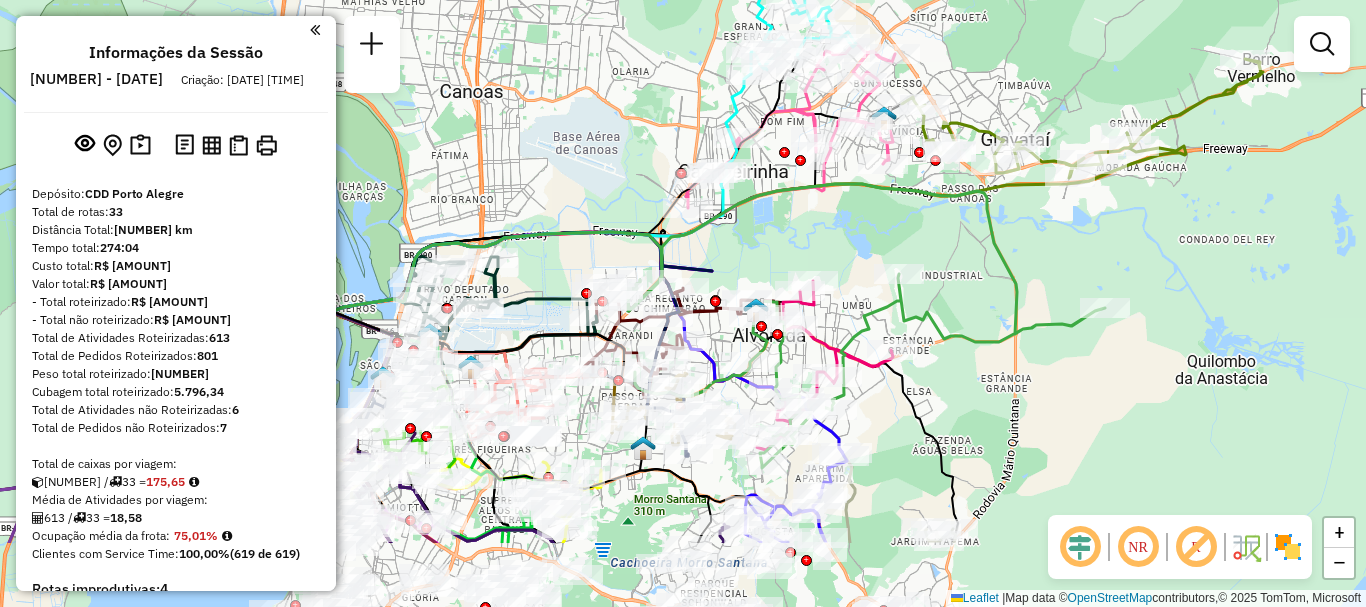 drag, startPoint x: 1248, startPoint y: 408, endPoint x: 1232, endPoint y: 285, distance: 124.036285 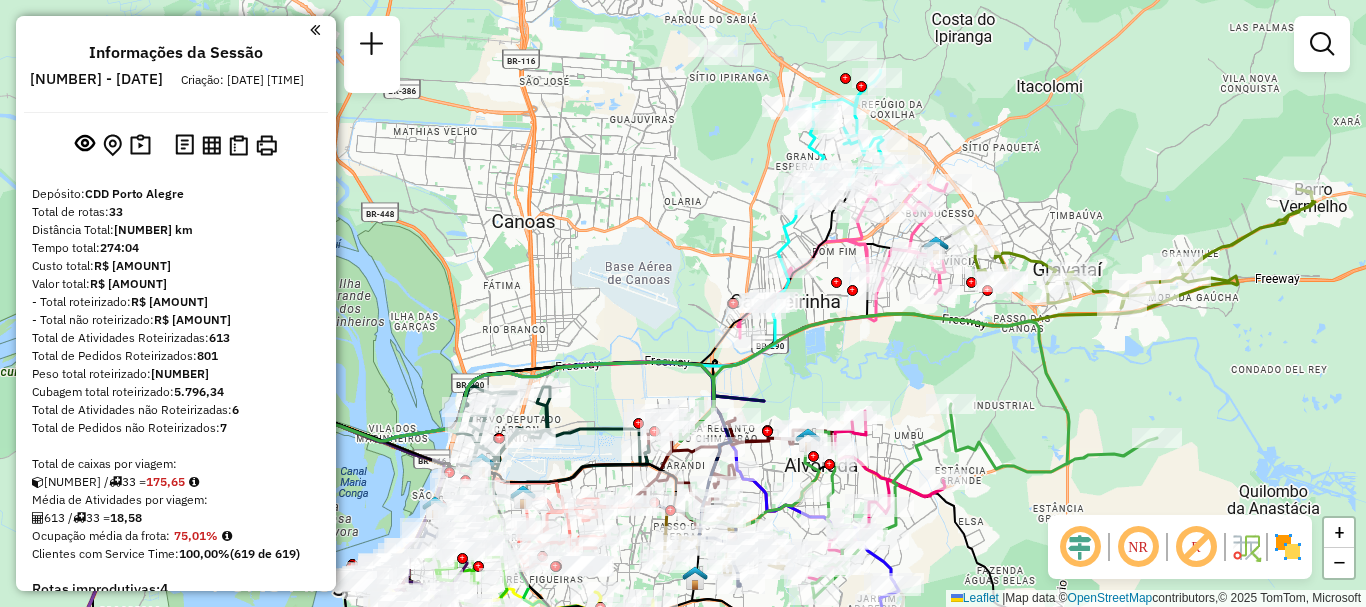 drag, startPoint x: 1227, startPoint y: 242, endPoint x: 1279, endPoint y: 372, distance: 140.01428 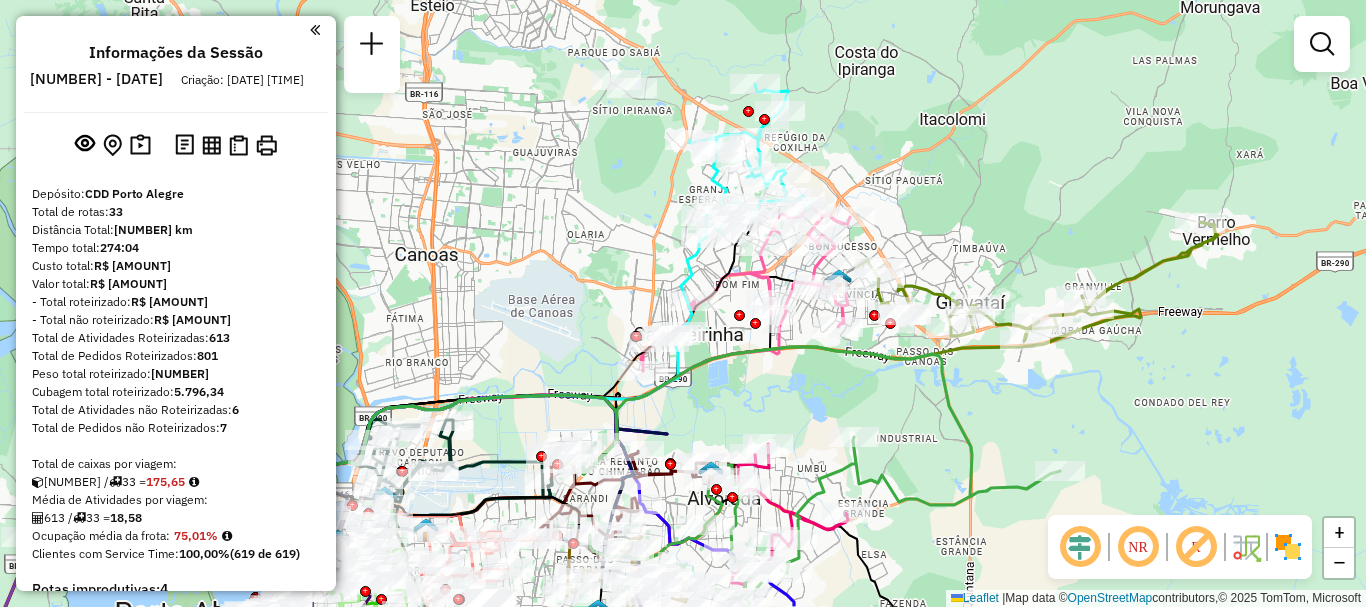 drag, startPoint x: 1298, startPoint y: 320, endPoint x: 1201, endPoint y: 353, distance: 102.45975 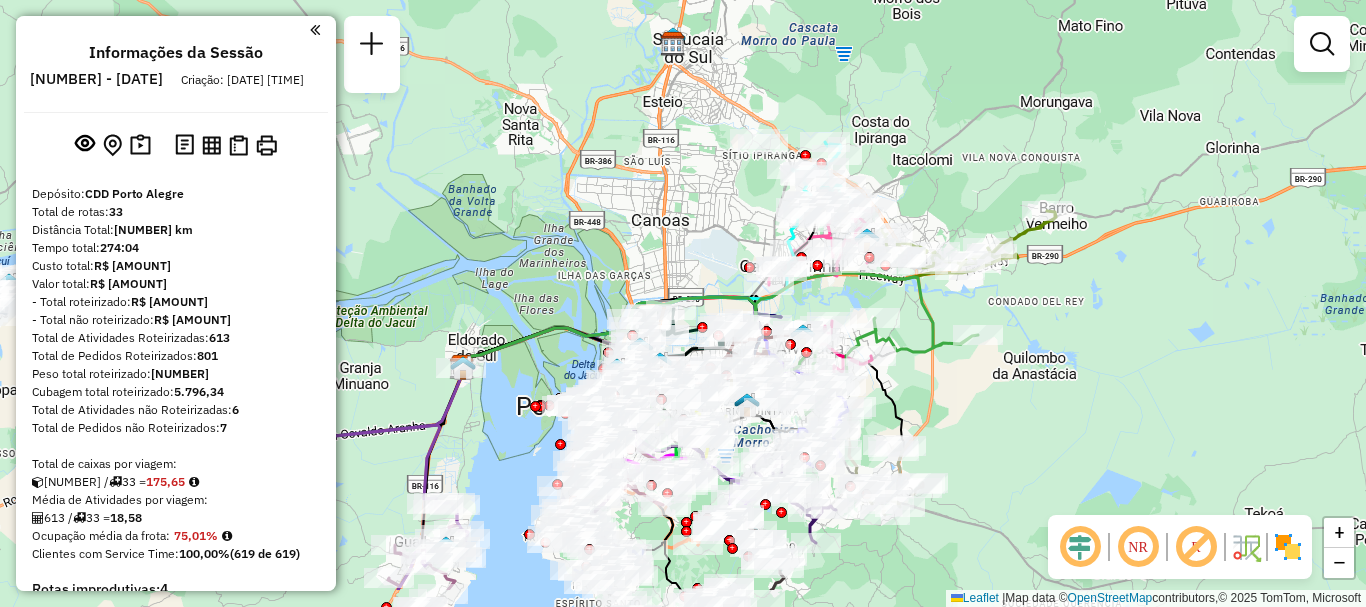 drag, startPoint x: 1312, startPoint y: 392, endPoint x: 1127, endPoint y: 315, distance: 200.38463 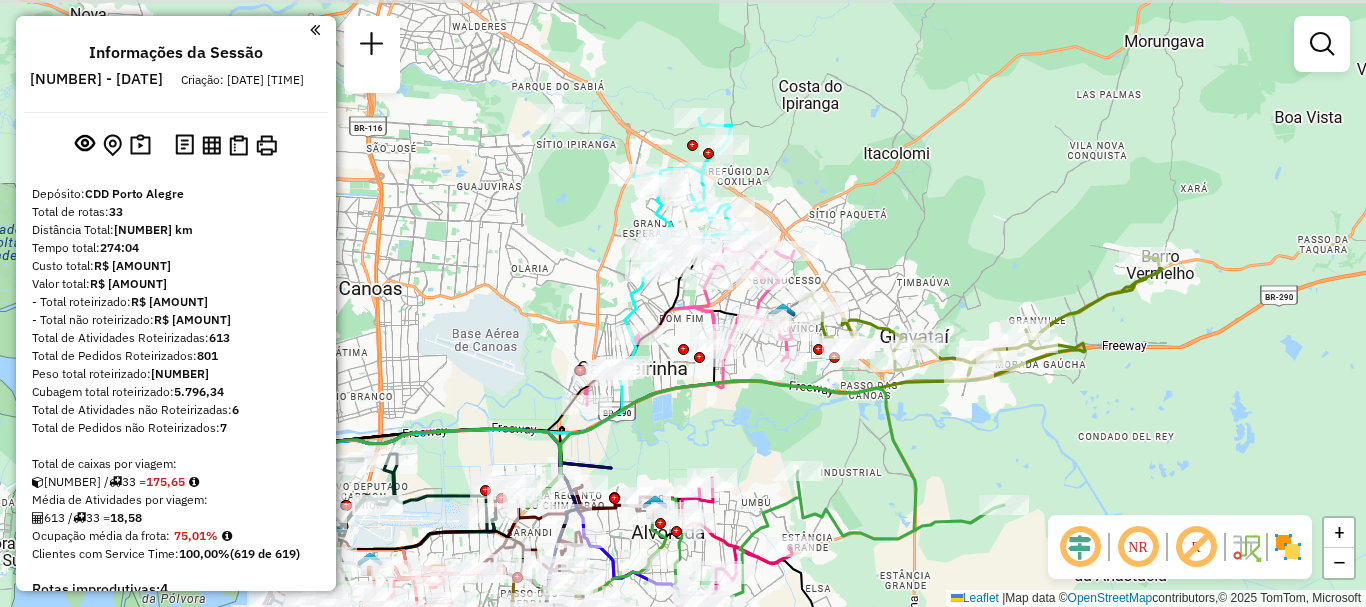 drag, startPoint x: 1106, startPoint y: 155, endPoint x: 1306, endPoint y: 302, distance: 248.21161 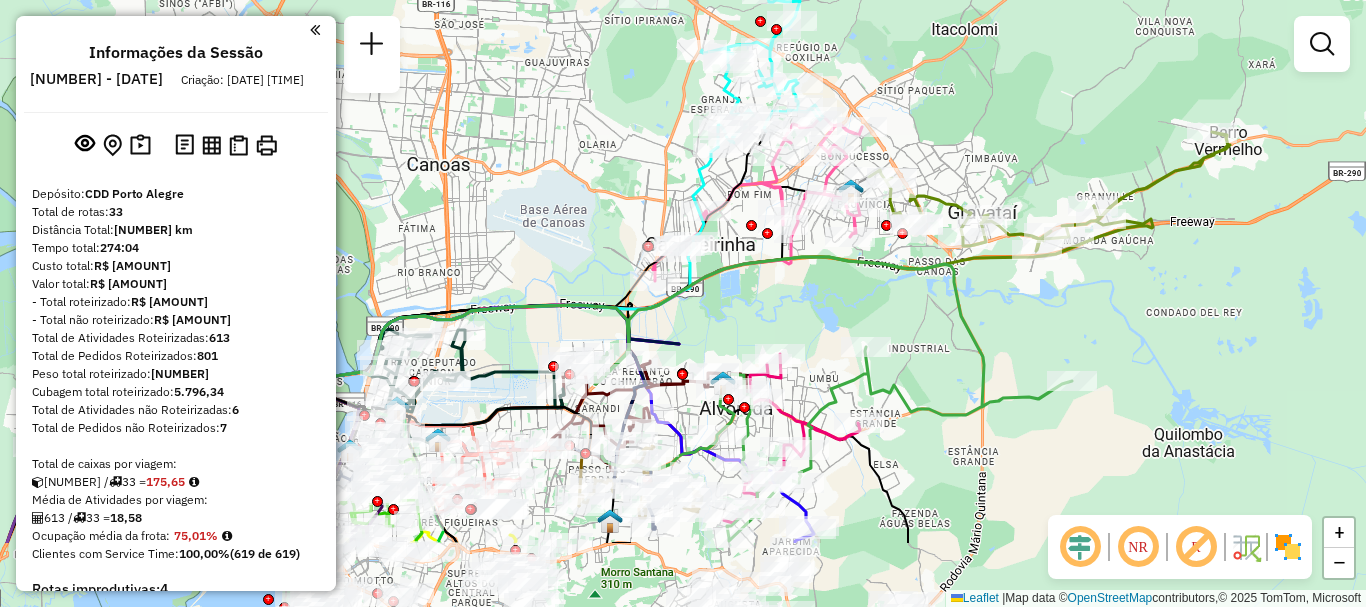 drag, startPoint x: 1133, startPoint y: 421, endPoint x: 1176, endPoint y: 305, distance: 123.71338 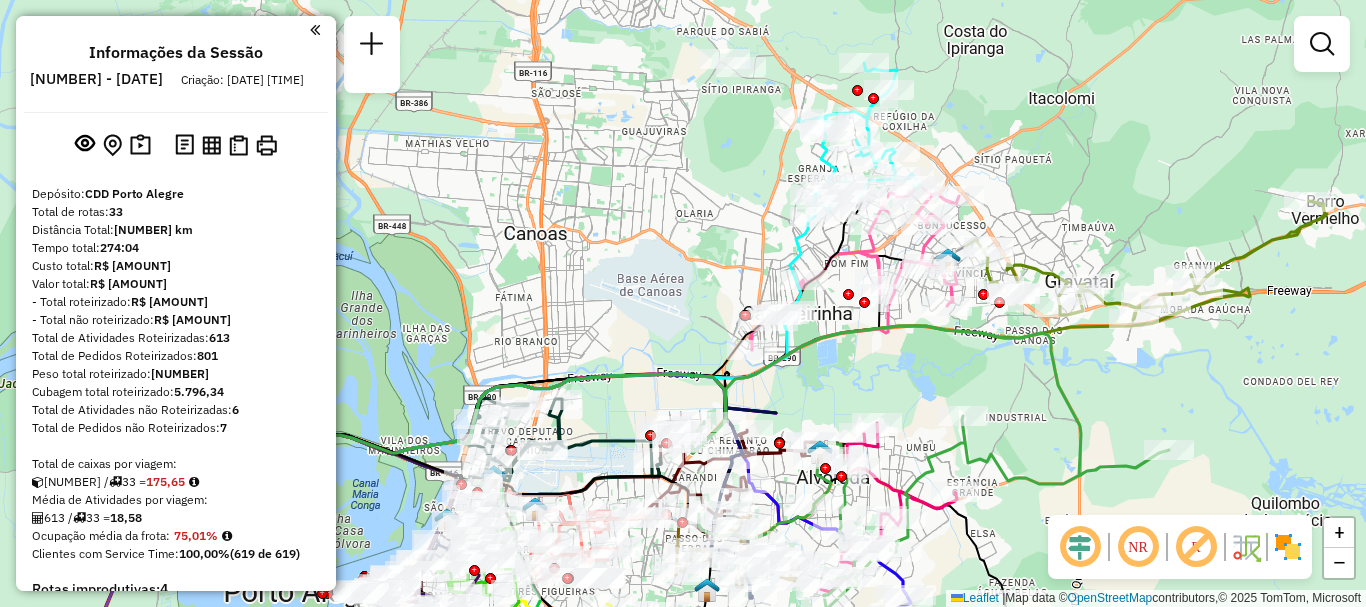 drag, startPoint x: 1167, startPoint y: 329, endPoint x: 1264, endPoint y: 398, distance: 119.03781 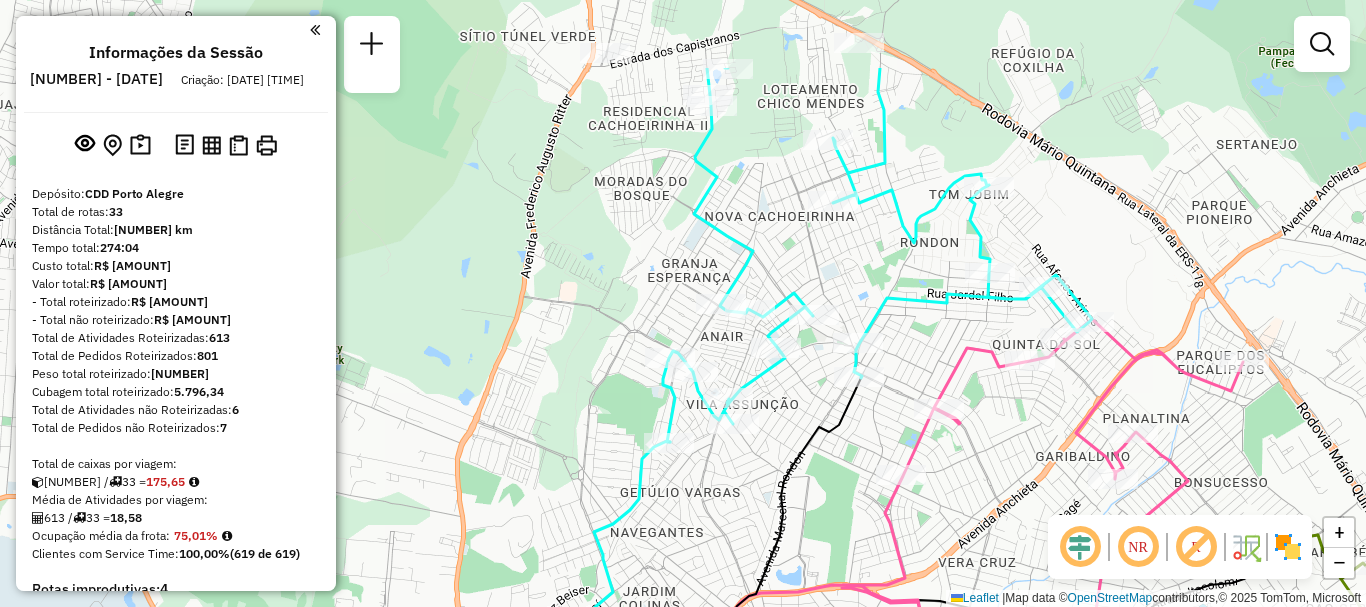 drag, startPoint x: 870, startPoint y: 175, endPoint x: 1204, endPoint y: 304, distance: 358.04608 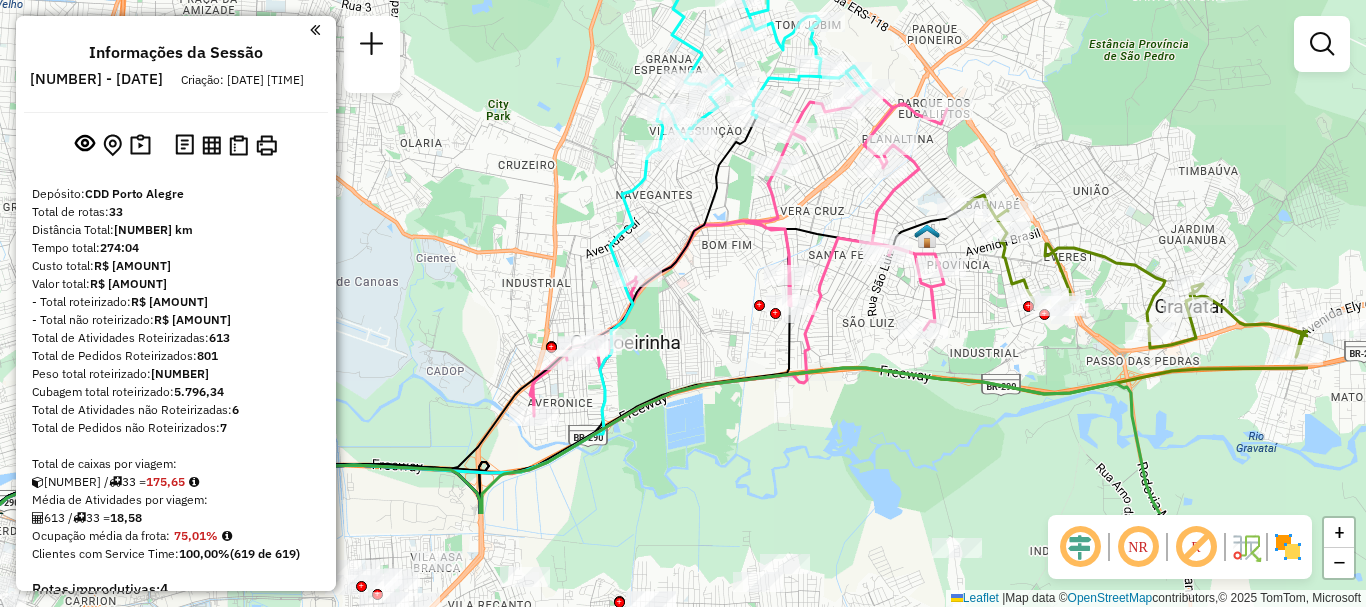 drag, startPoint x: 1093, startPoint y: 373, endPoint x: 899, endPoint y: 220, distance: 247.07286 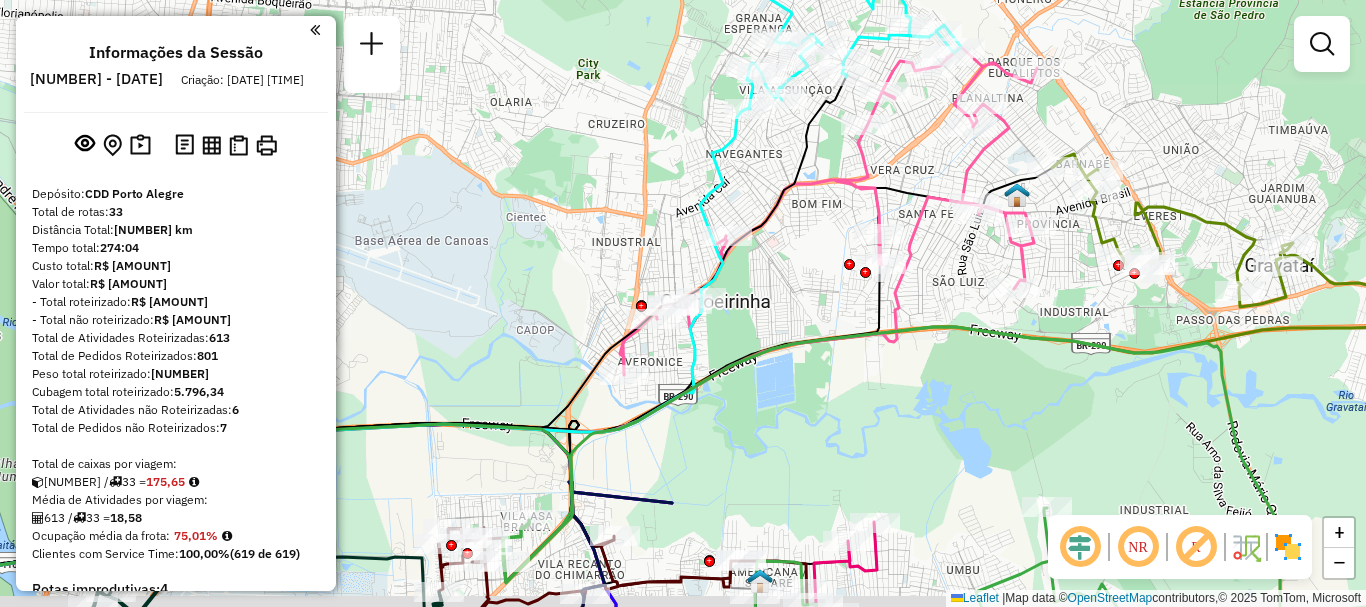 drag, startPoint x: 879, startPoint y: 467, endPoint x: 969, endPoint y: 426, distance: 98.89894 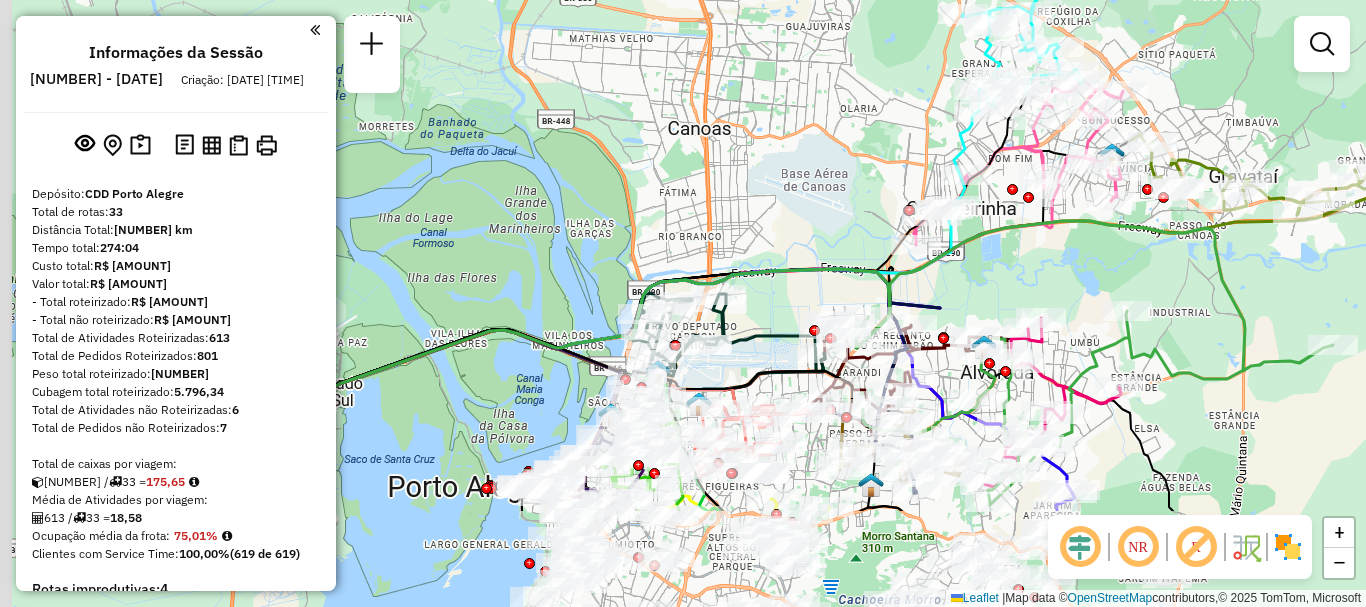 drag, startPoint x: 939, startPoint y: 432, endPoint x: 1064, endPoint y: 200, distance: 263.53177 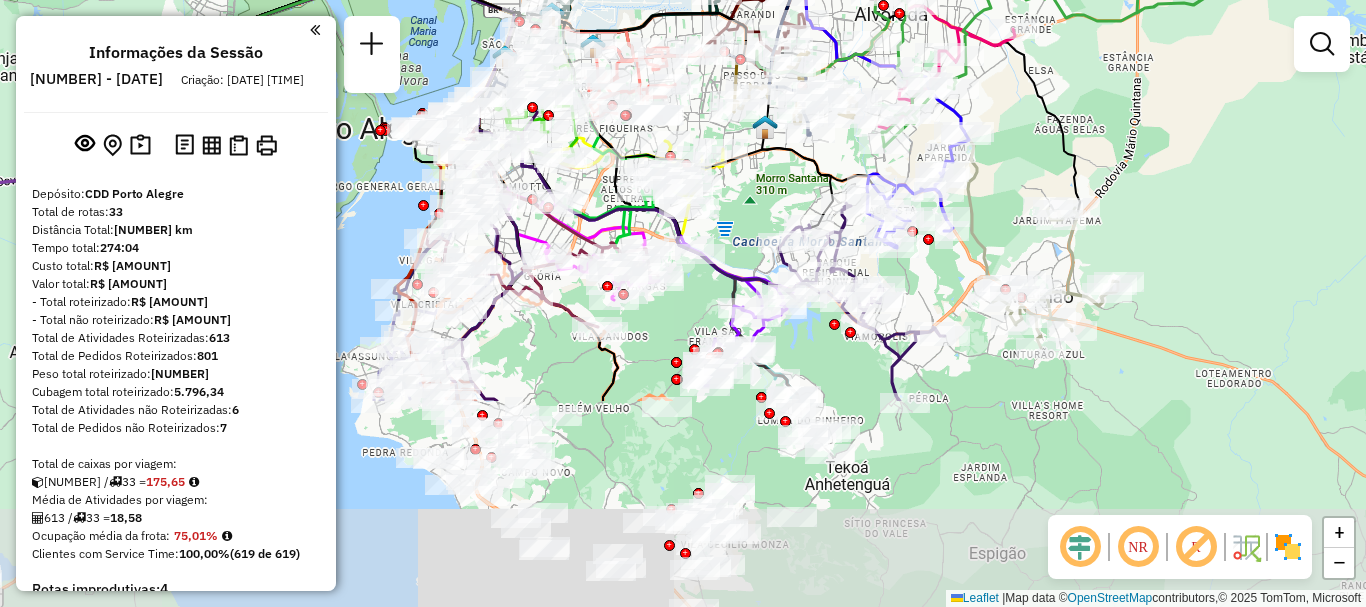 drag, startPoint x: 1280, startPoint y: 391, endPoint x: 1169, endPoint y: 125, distance: 288.2308 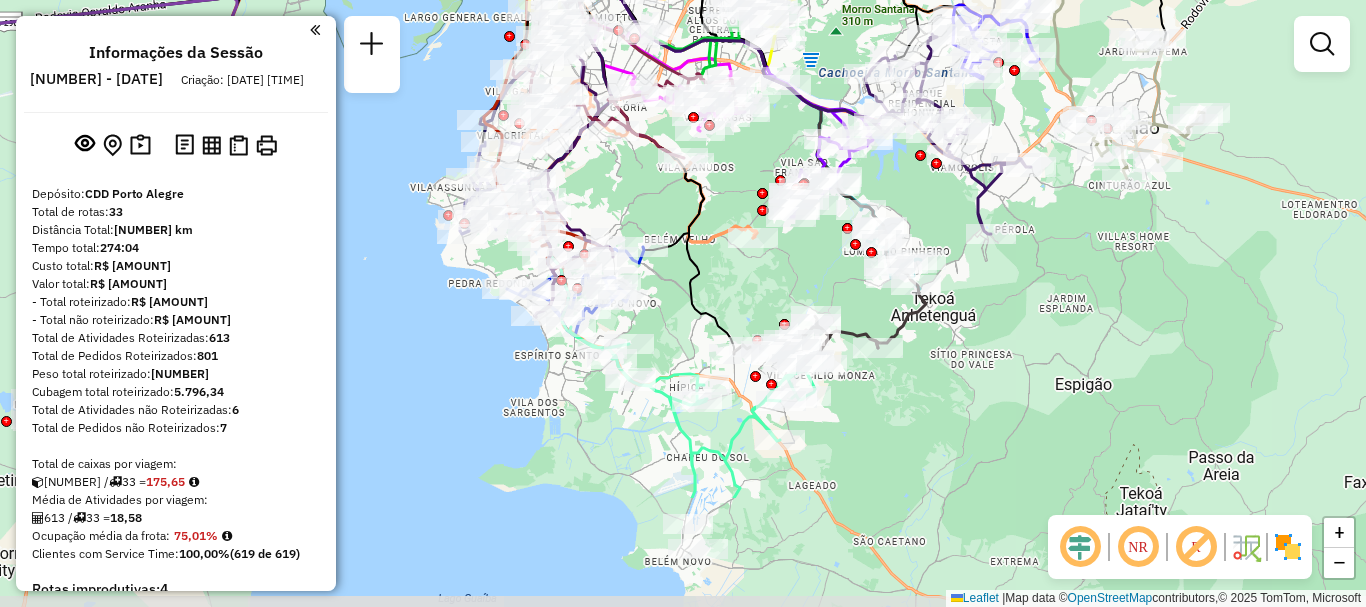 drag, startPoint x: 1095, startPoint y: 419, endPoint x: 1181, endPoint y: 250, distance: 189.6233 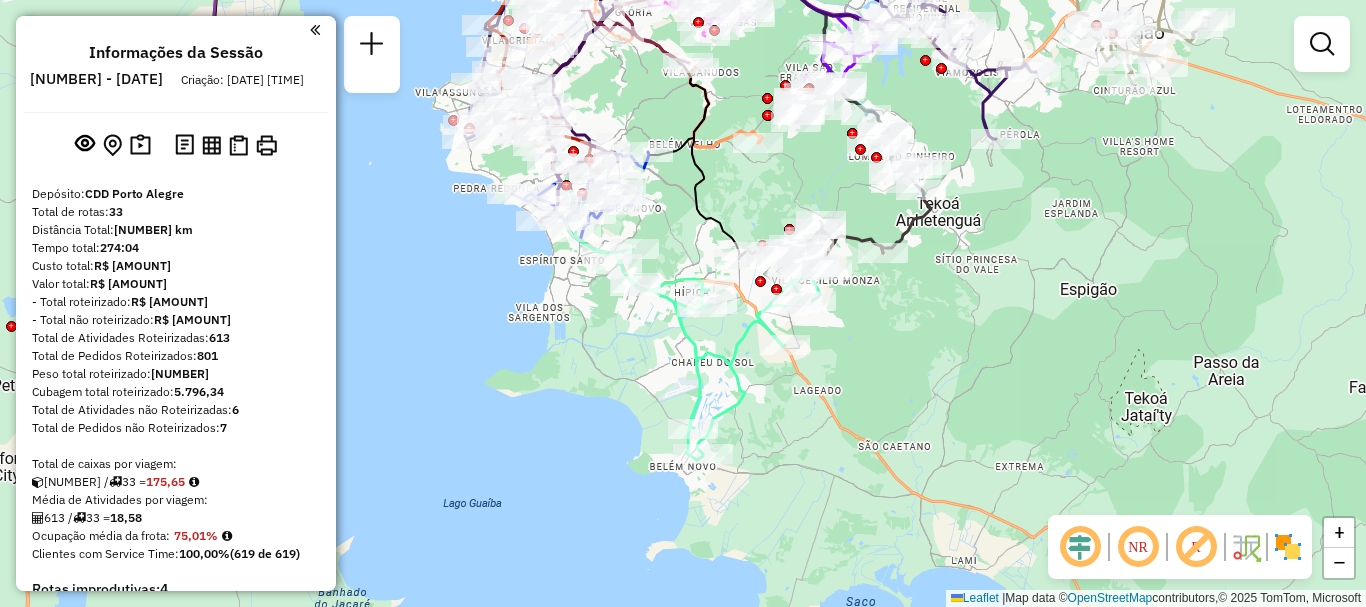 drag, startPoint x: 948, startPoint y: 485, endPoint x: 953, endPoint y: 390, distance: 95.131485 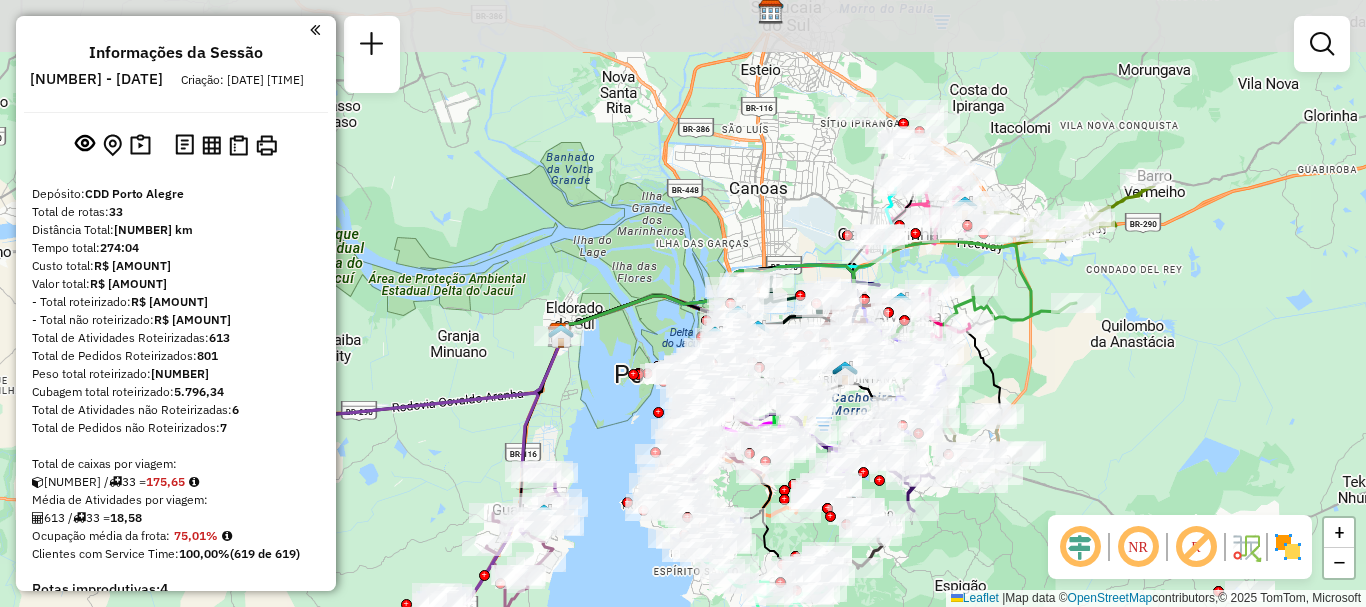drag, startPoint x: 1116, startPoint y: 304, endPoint x: 1054, endPoint y: 557, distance: 260.48608 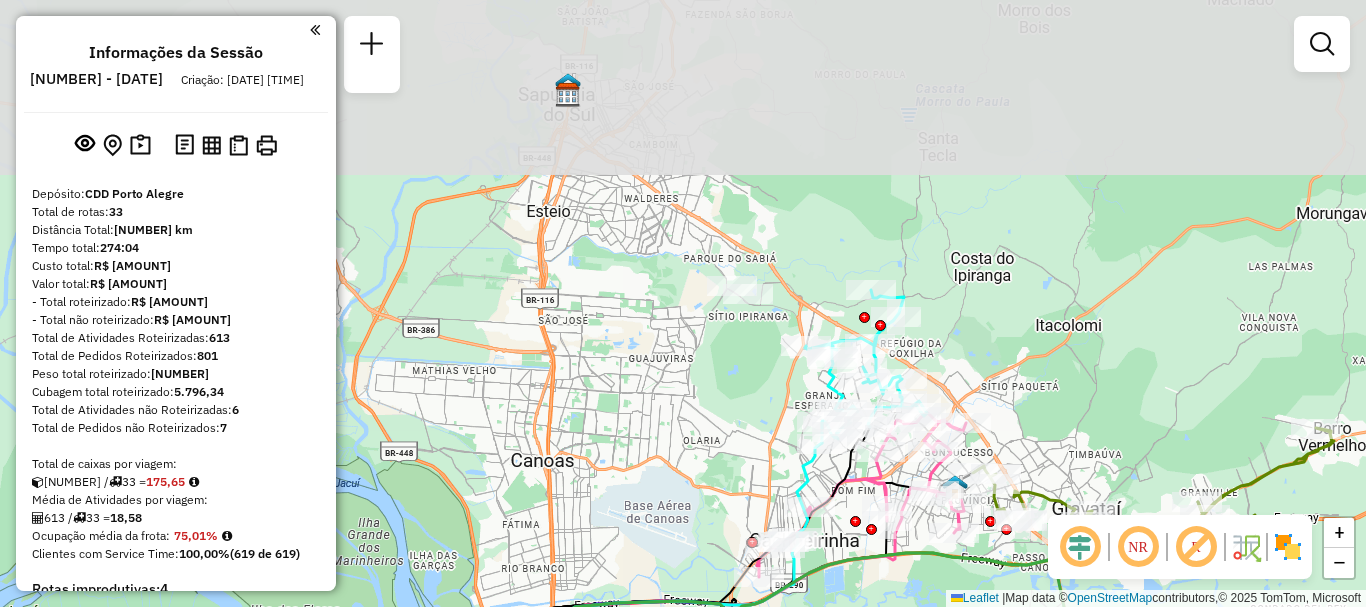 drag, startPoint x: 708, startPoint y: 93, endPoint x: 679, endPoint y: 397, distance: 305.3801 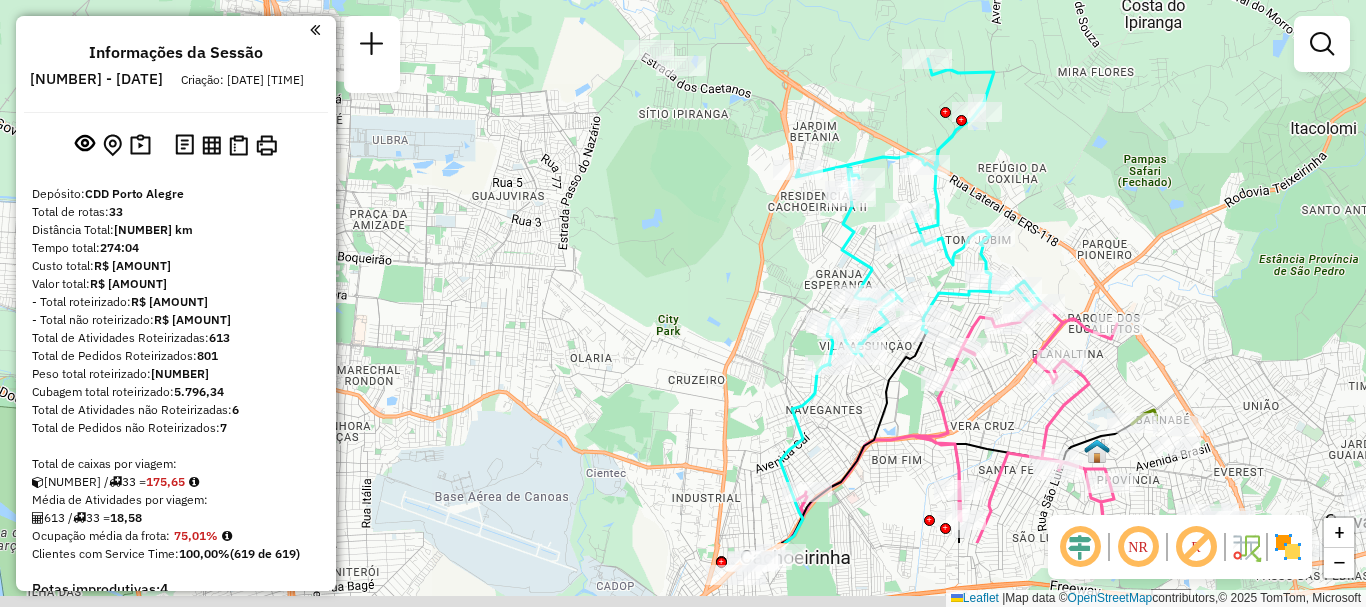 drag, startPoint x: 1128, startPoint y: 235, endPoint x: 783, endPoint y: 110, distance: 366.94687 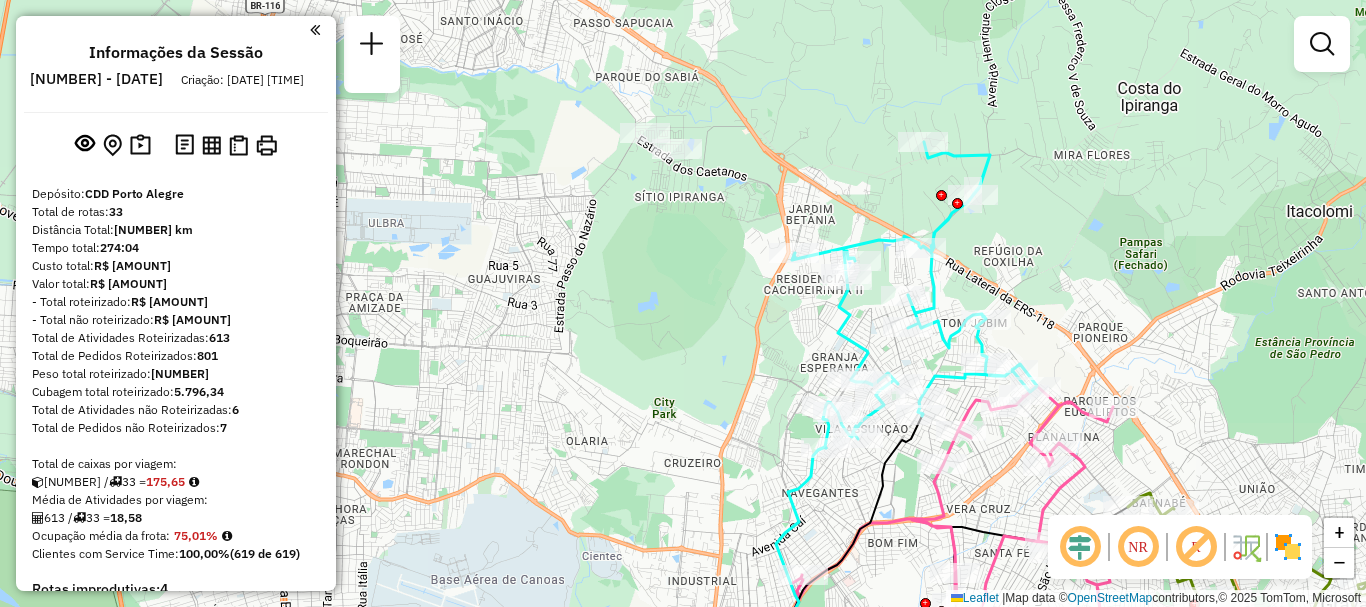 drag, startPoint x: 716, startPoint y: 101, endPoint x: 713, endPoint y: 185, distance: 84.05355 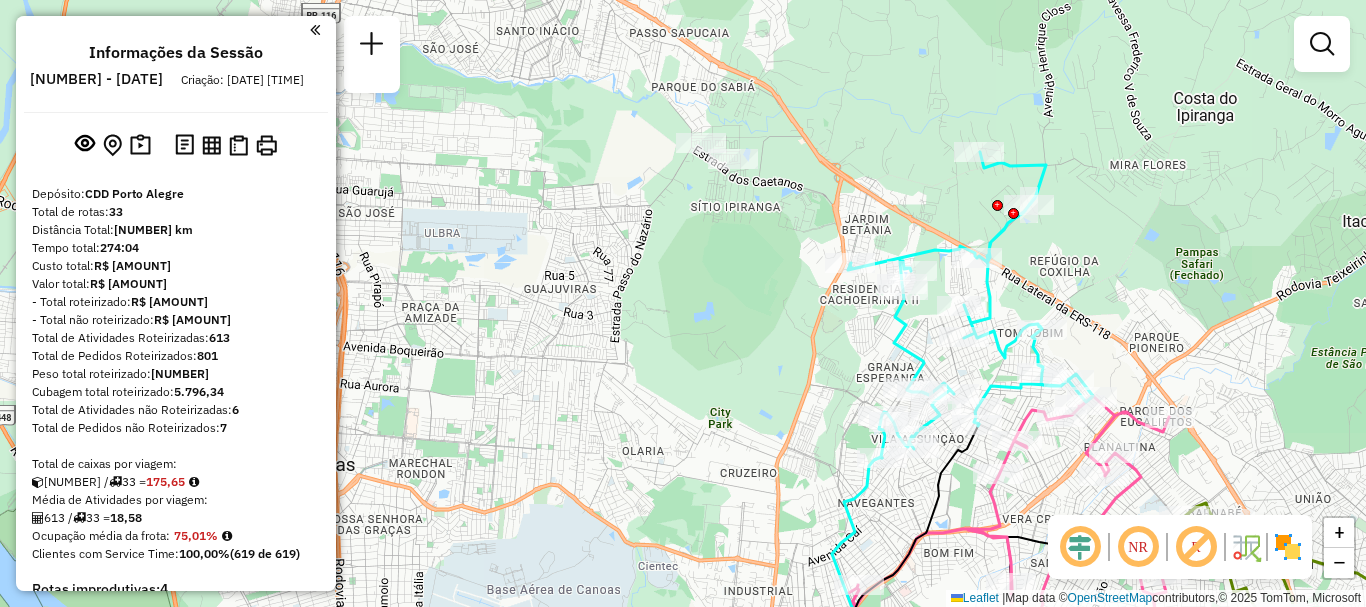 drag, startPoint x: 1116, startPoint y: 235, endPoint x: 1172, endPoint y: 245, distance: 56.88585 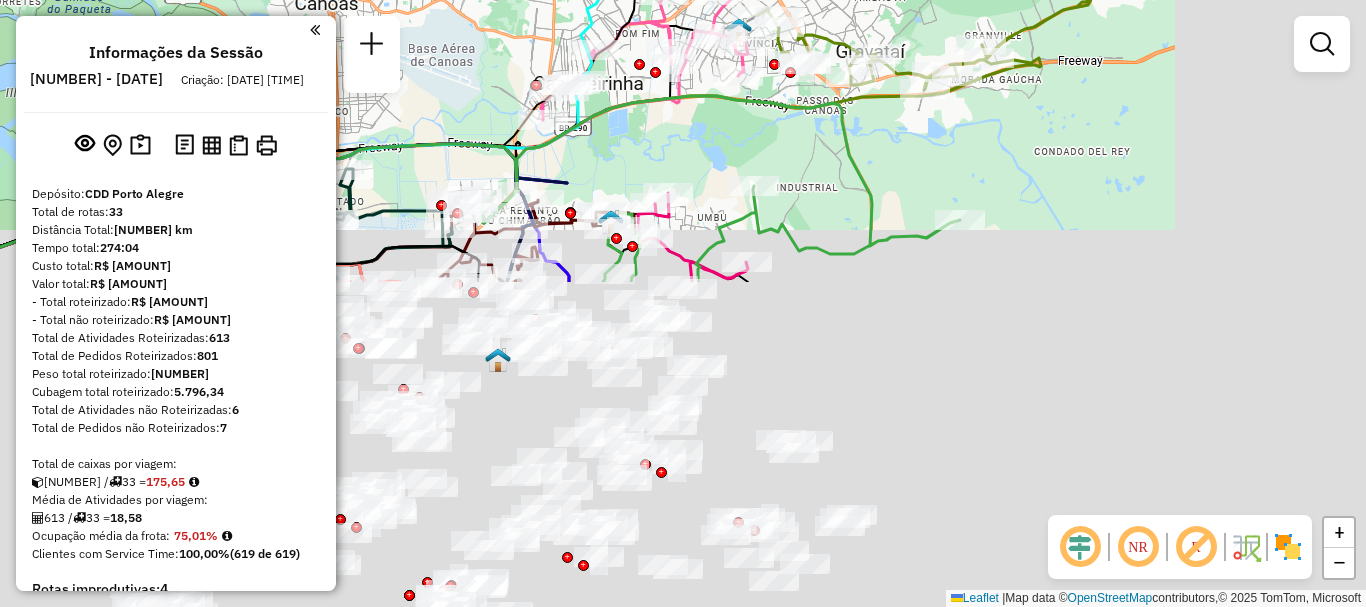 drag, startPoint x: 1134, startPoint y: 302, endPoint x: 950, endPoint y: -62, distance: 407.86273 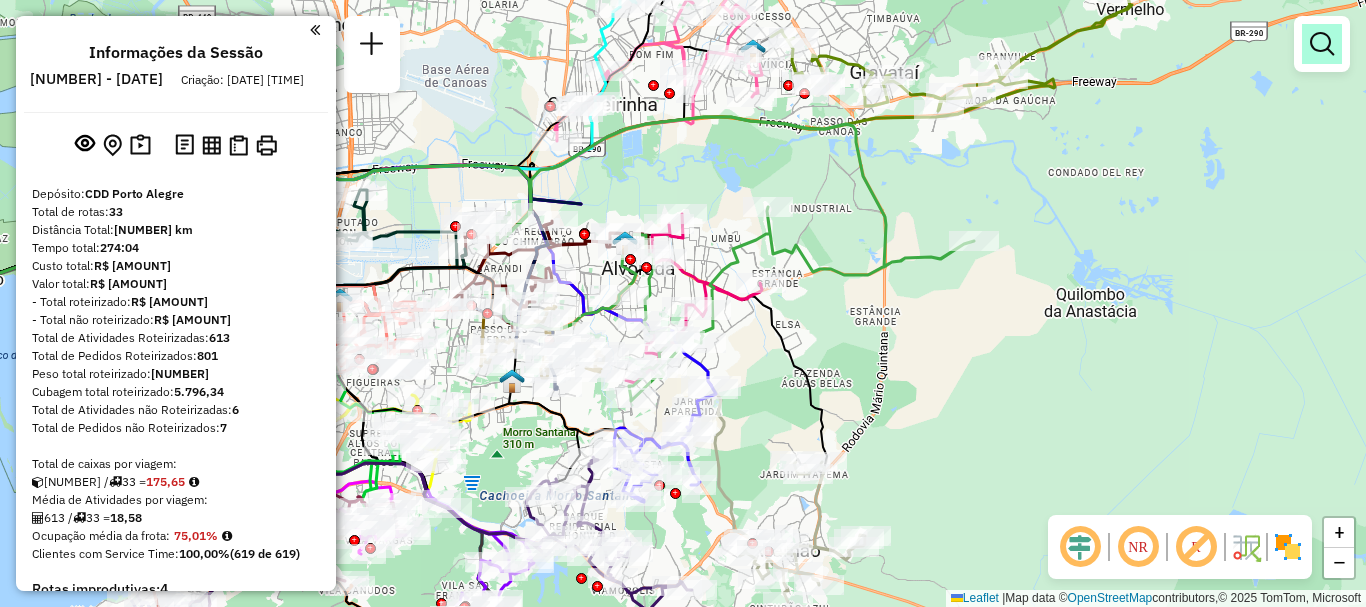 click at bounding box center [1322, 44] 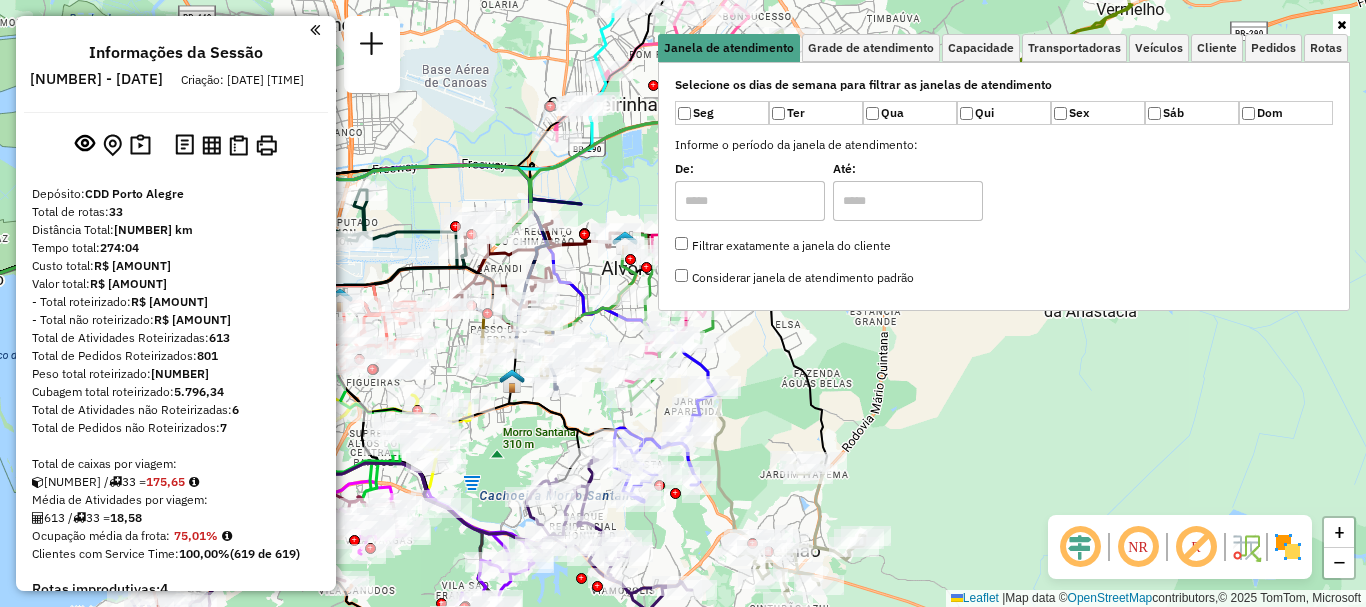 click on "Janela de atendimento Grade de atendimento Capacidade Transportadoras Veículos Cliente Pedidos  Rotas Selecione os dias de semana para filtrar as janelas de atendimento  Seg   Ter   Qua   Qui   Sex   Sáb   Dom  Informe o período da janela de atendimento: De: Até:  Filtrar exatamente a janela do cliente  Considerar janela de atendimento padrão  Selecione os dias de semana para filtrar as grades de atendimento  Seg   Ter   Qua   Qui   Sex   Sáb   Dom   Considerar clientes sem dia de atendimento cadastrado  Clientes fora do dia de atendimento selecionado Filtrar as atividades entre os valores definidos abaixo:  Peso mínimo:   Peso máximo:   Cubagem mínima:   Cubagem máxima:   De:   Até:  Filtrar as atividades entre o tempo de atendimento definido abaixo:  De:   Até:   Considerar capacidade total dos clientes não roteirizados Transportadora: Selecione um ou mais itens Tipo de veículo: Selecione um ou mais itens Veículo: Selecione um ou mais itens Motorista: Selecione um ou mais itens Nome: Rótulo:" 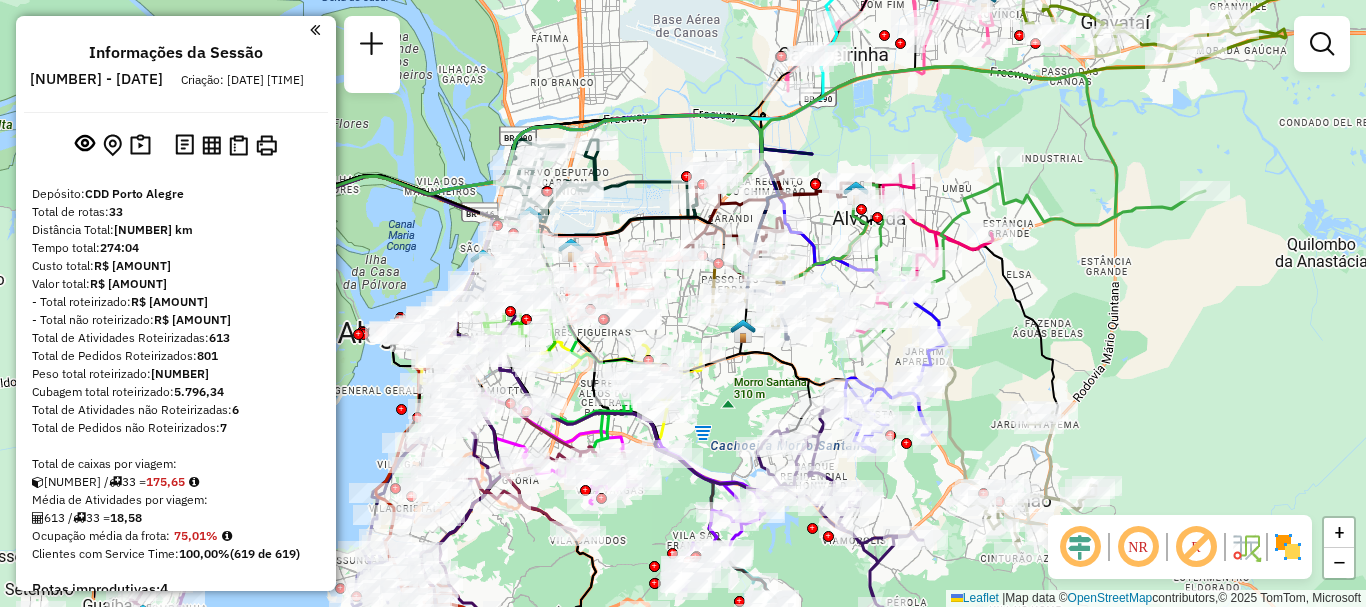 drag, startPoint x: 819, startPoint y: 297, endPoint x: 1053, endPoint y: 244, distance: 239.92708 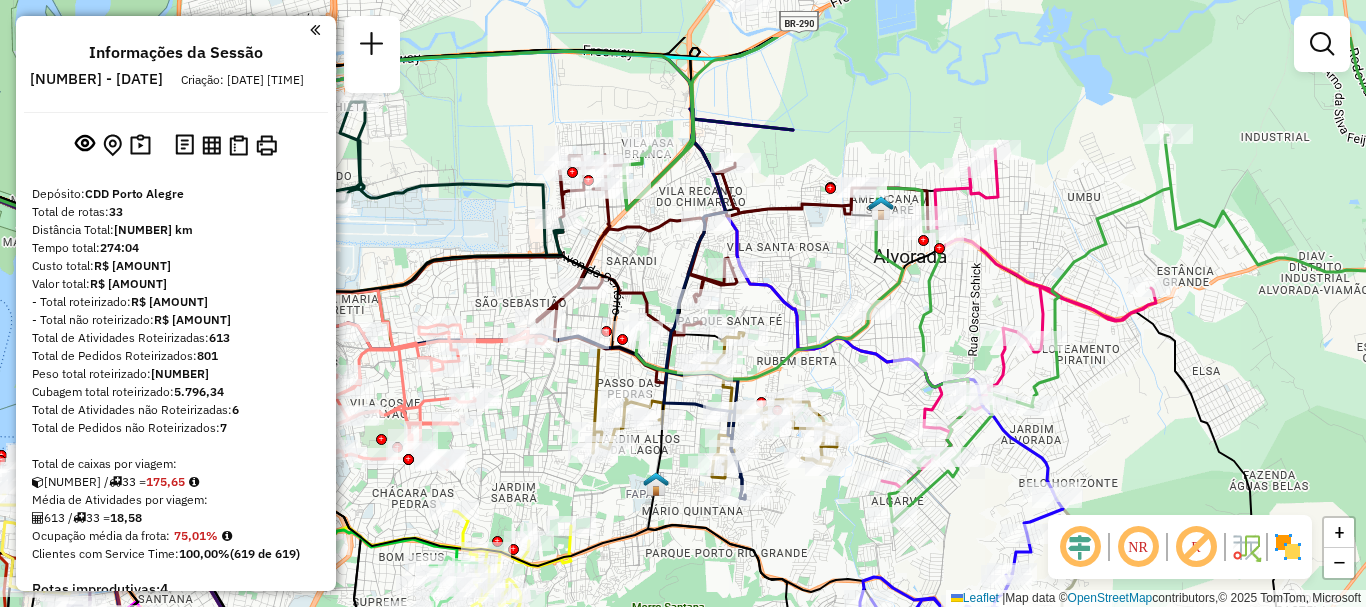 drag, startPoint x: 1022, startPoint y: 299, endPoint x: 1138, endPoint y: 401, distance: 154.46683 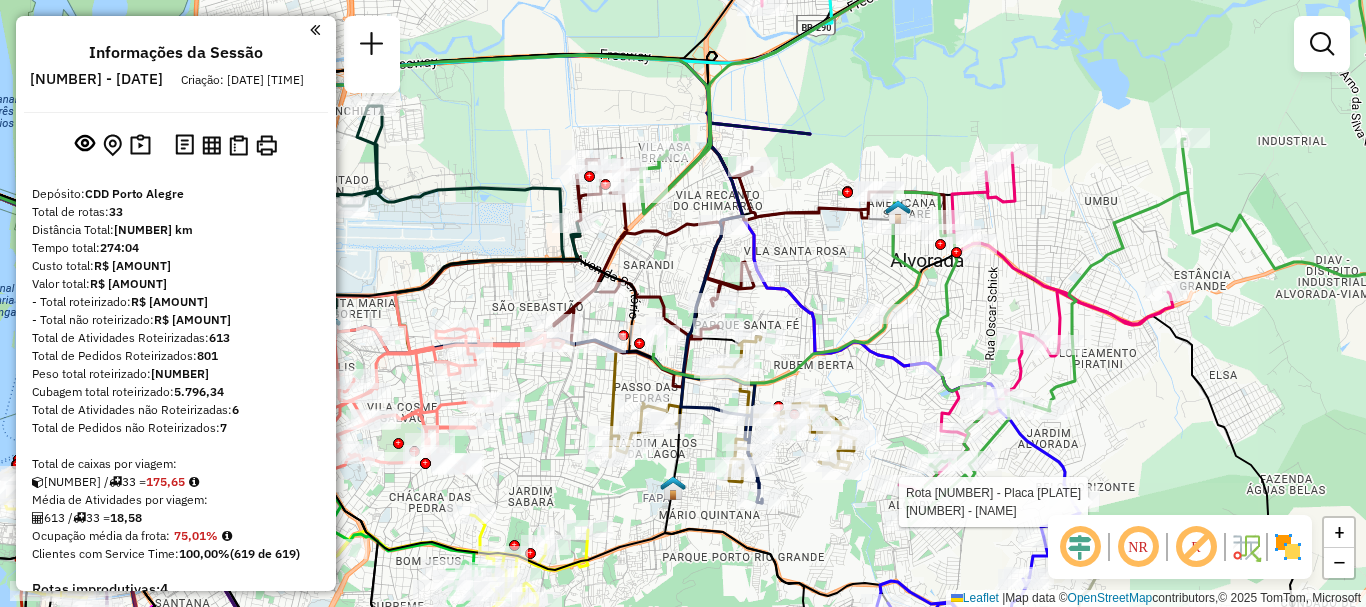 select on "**********" 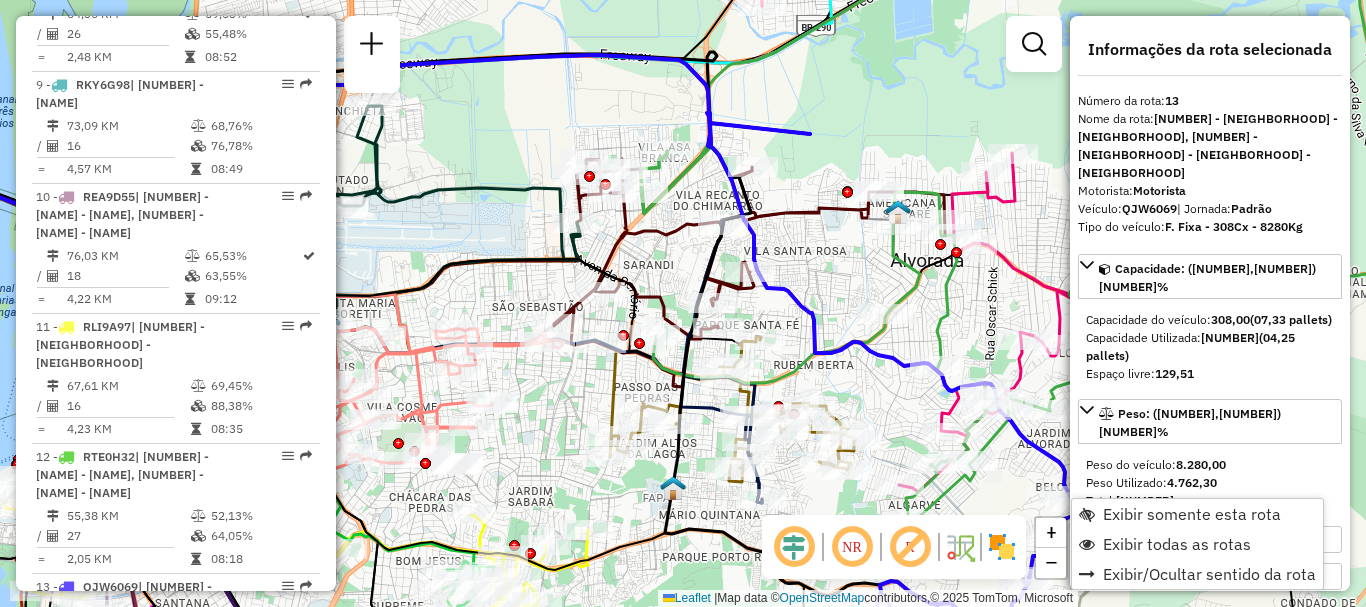 scroll, scrollTop: 2247, scrollLeft: 0, axis: vertical 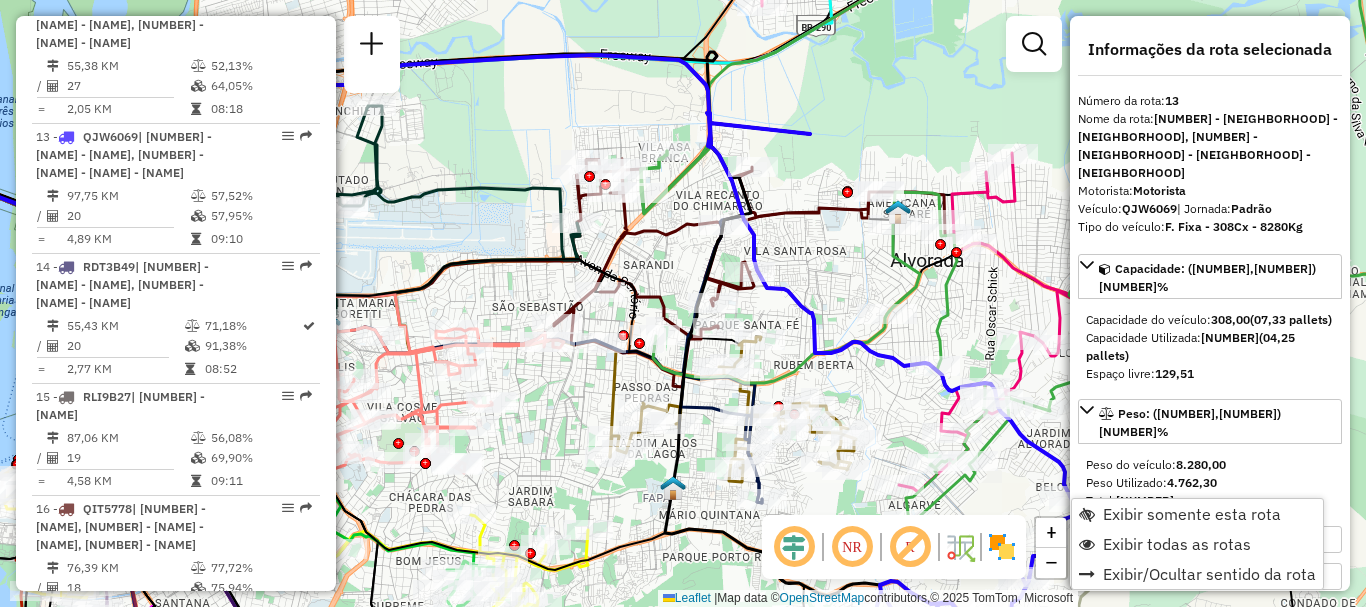 click on "Janela de atendimento Grade de atendimento Capacidade Transportadoras Veículos Cliente Pedidos  Rotas Selecione os dias de semana para filtrar as janelas de atendimento  Seg   Ter   Qua   Qui   Sex   Sáb   Dom  Informe o período da janela de atendimento: De: Até:  Filtrar exatamente a janela do cliente  Considerar janela de atendimento padrão  Selecione os dias de semana para filtrar as grades de atendimento  Seg   Ter   Qua   Qui   Sex   Sáb   Dom   Considerar clientes sem dia de atendimento cadastrado  Clientes fora do dia de atendimento selecionado Filtrar as atividades entre os valores definidos abaixo:  Peso mínimo:   Peso máximo:   Cubagem mínima:   Cubagem máxima:   De:   Até:  Filtrar as atividades entre o tempo de atendimento definido abaixo:  De:   Até:   Considerar capacidade total dos clientes não roteirizados Transportadora: Selecione um ou mais itens Tipo de veículo: Selecione um ou mais itens Veículo: Selecione um ou mais itens Motorista: Selecione um ou mais itens Nome: Rótulo:" 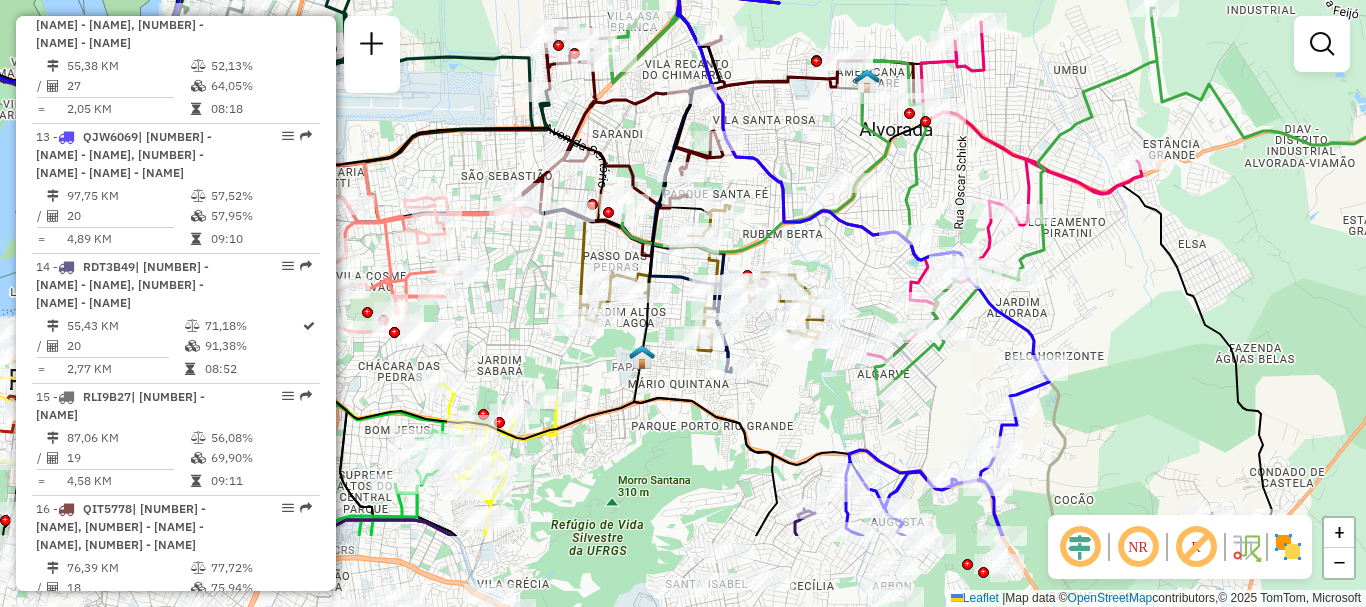drag, startPoint x: 1153, startPoint y: 461, endPoint x: 1122, endPoint y: 330, distance: 134.61798 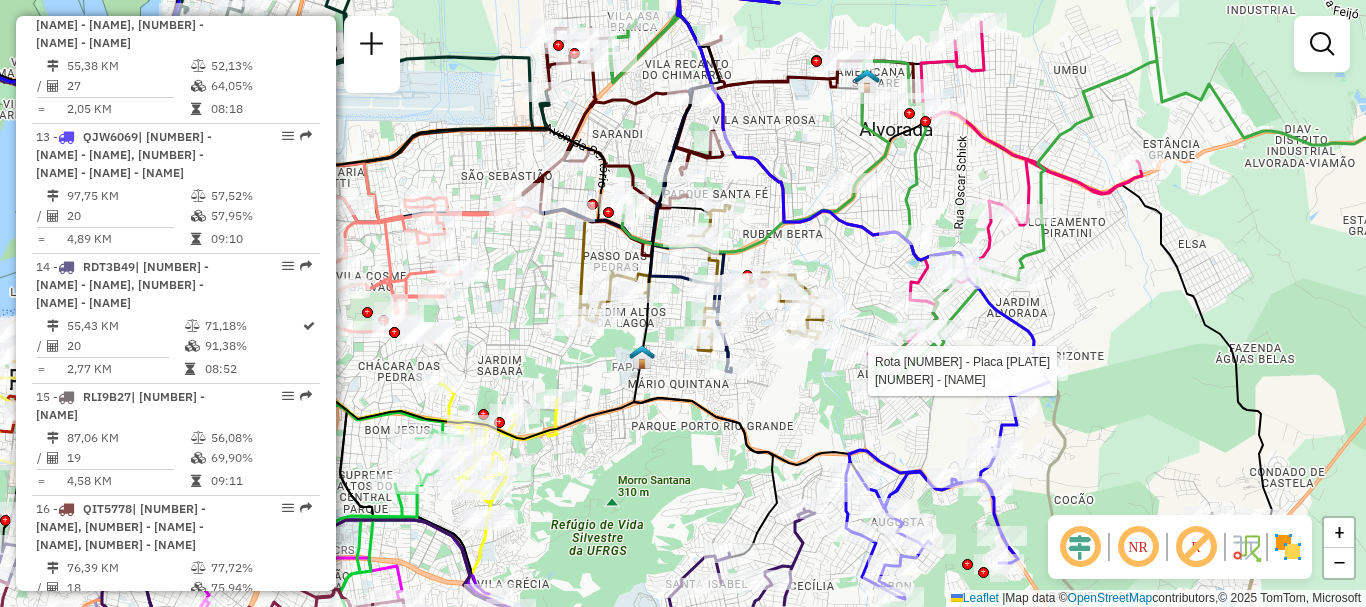 select on "**********" 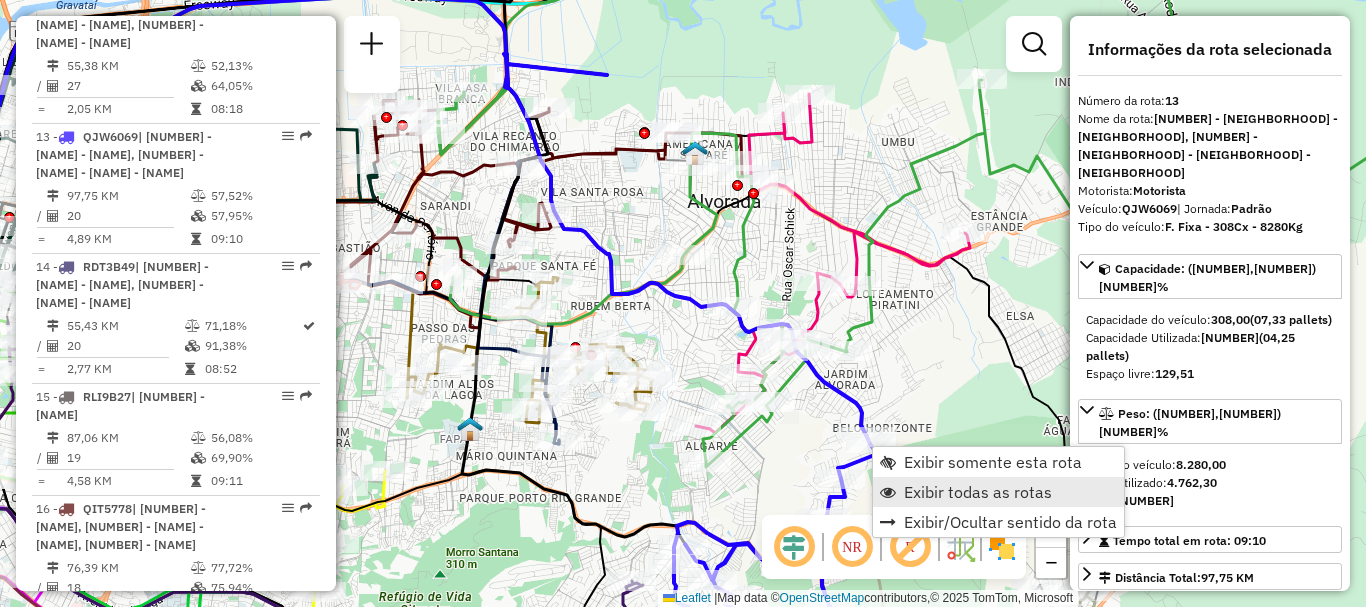 click on "Exibir todas as rotas" at bounding box center (978, 492) 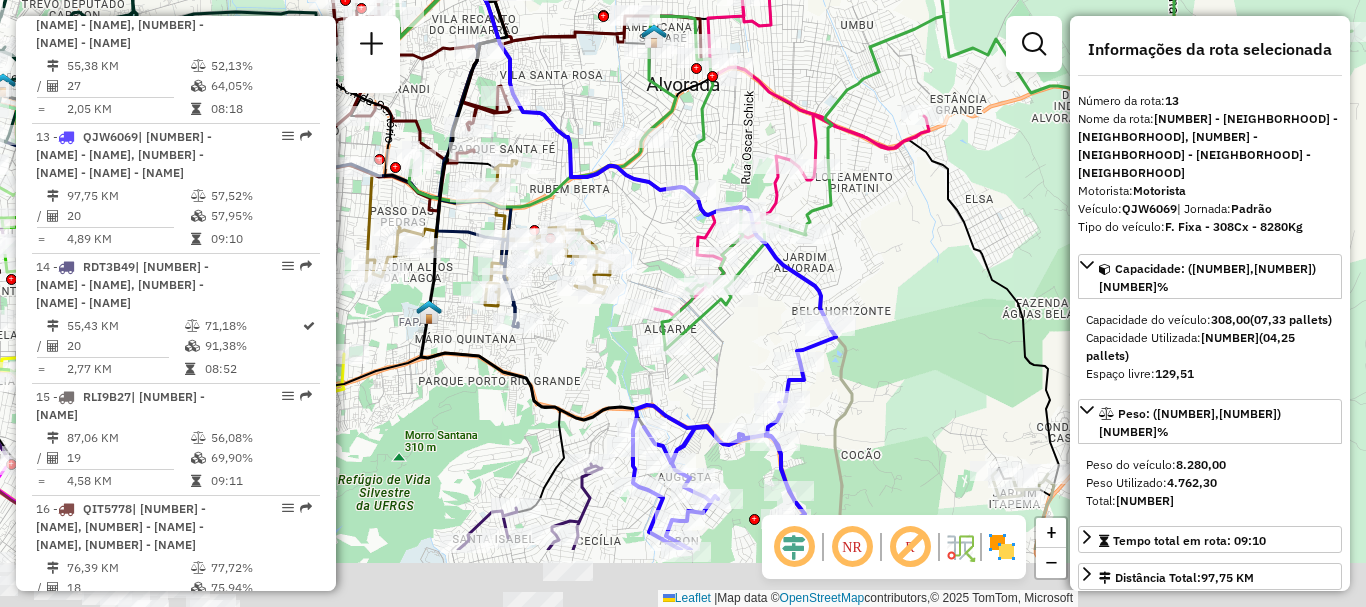 drag, startPoint x: 981, startPoint y: 432, endPoint x: 930, endPoint y: 311, distance: 131.30879 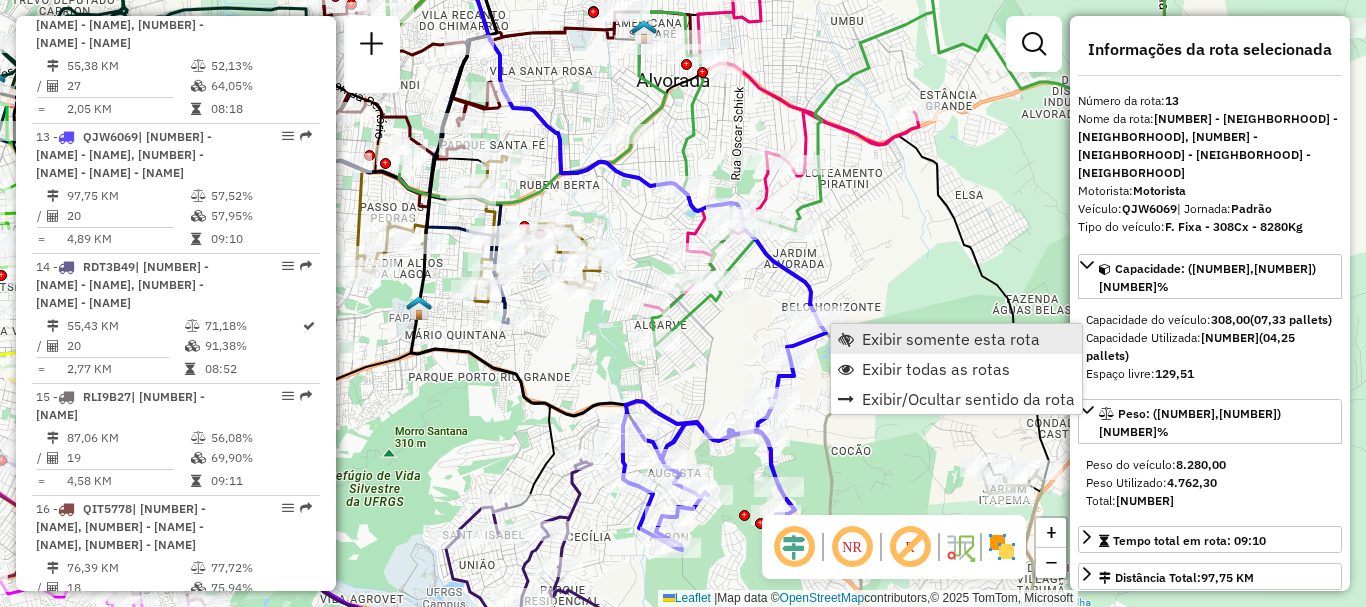 click on "Exibir somente esta rota" at bounding box center (951, 339) 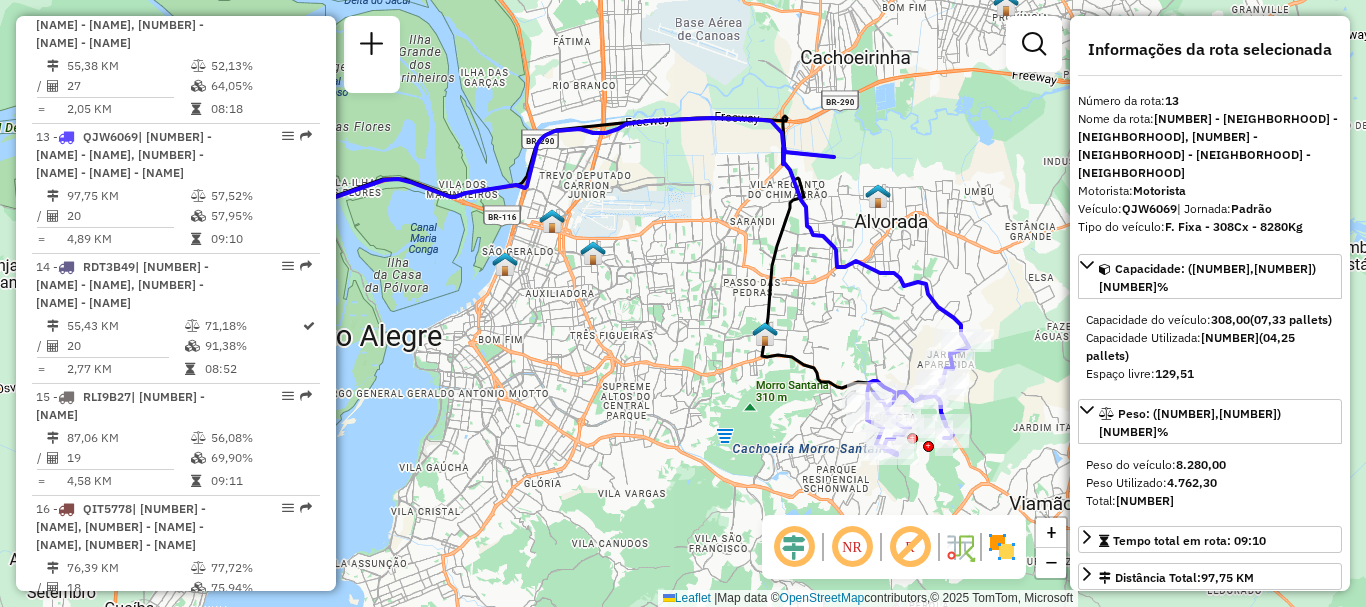 drag, startPoint x: 980, startPoint y: 334, endPoint x: 879, endPoint y: 316, distance: 102.59142 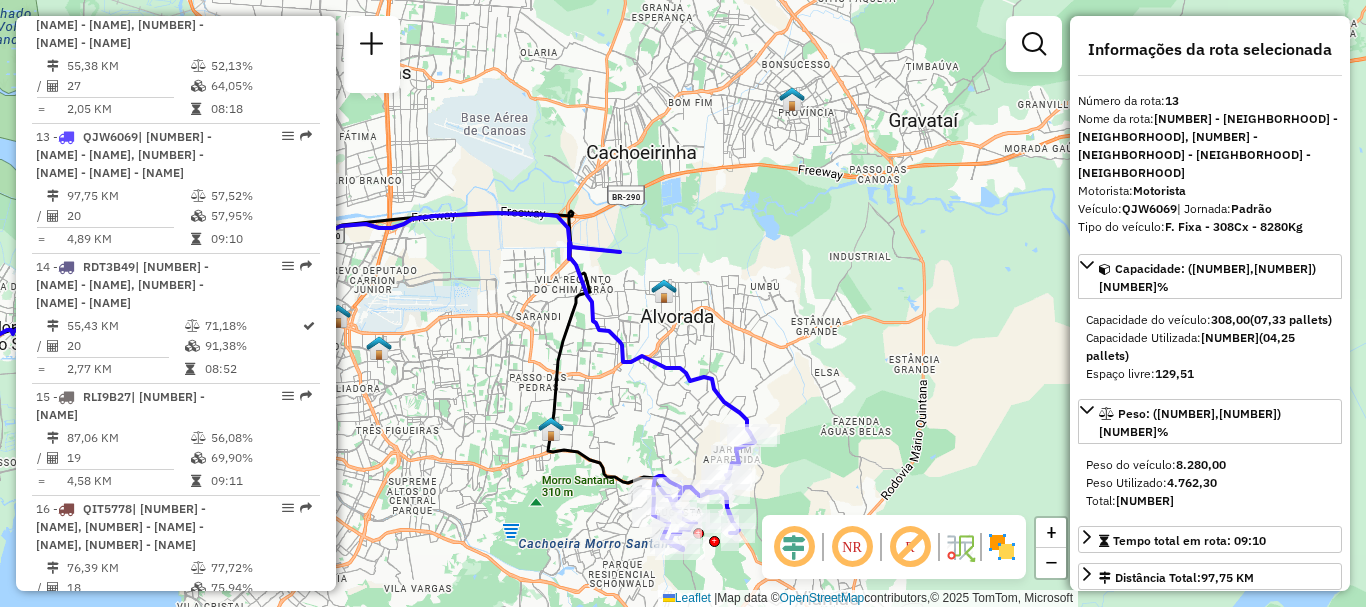 drag, startPoint x: 973, startPoint y: 278, endPoint x: 759, endPoint y: 373, distance: 234.13885 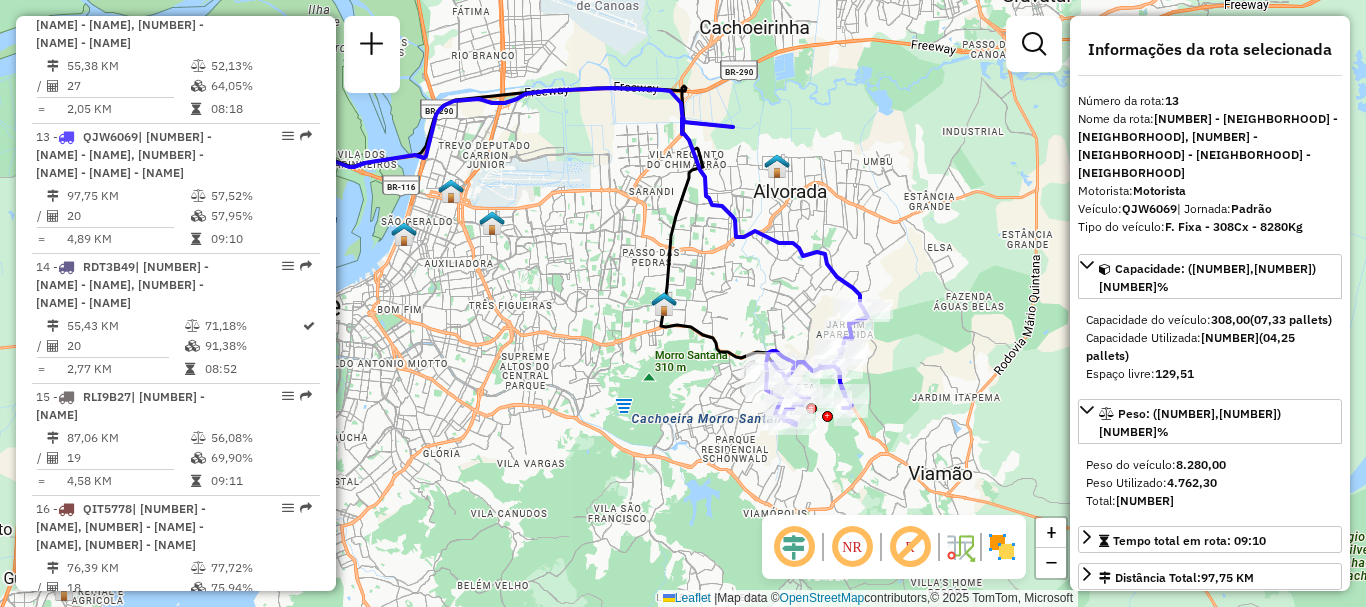 drag, startPoint x: 881, startPoint y: 349, endPoint x: 996, endPoint y: 224, distance: 169.85287 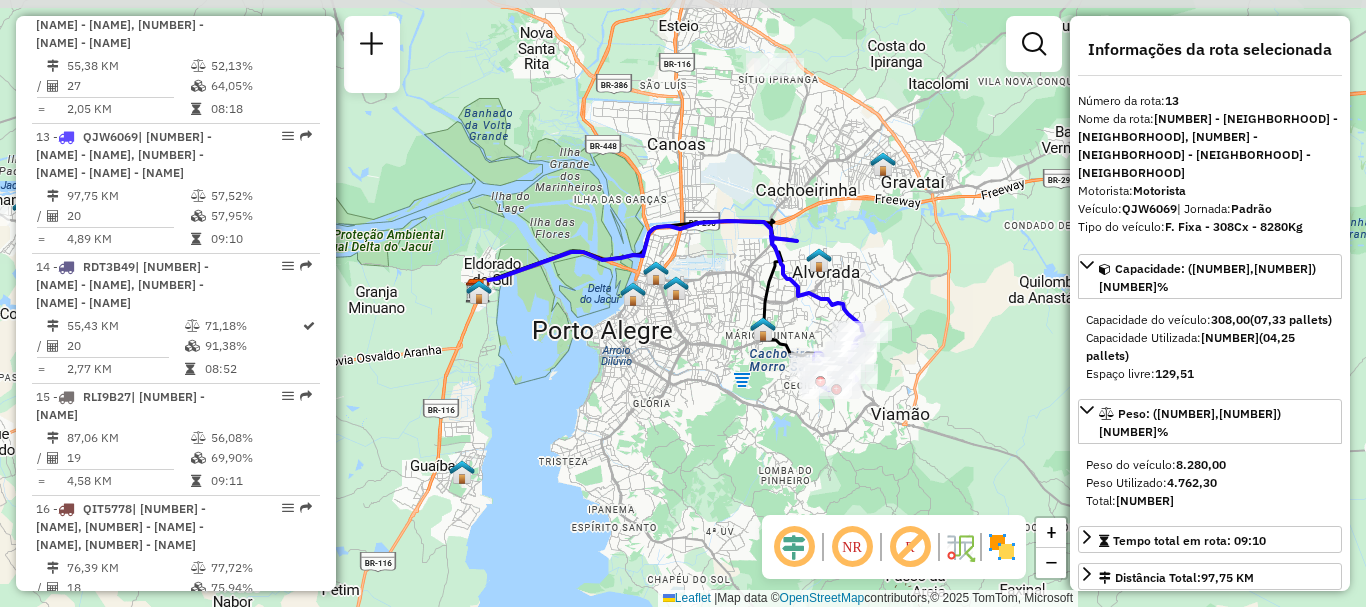 drag, startPoint x: 1006, startPoint y: 329, endPoint x: 943, endPoint y: 388, distance: 86.313385 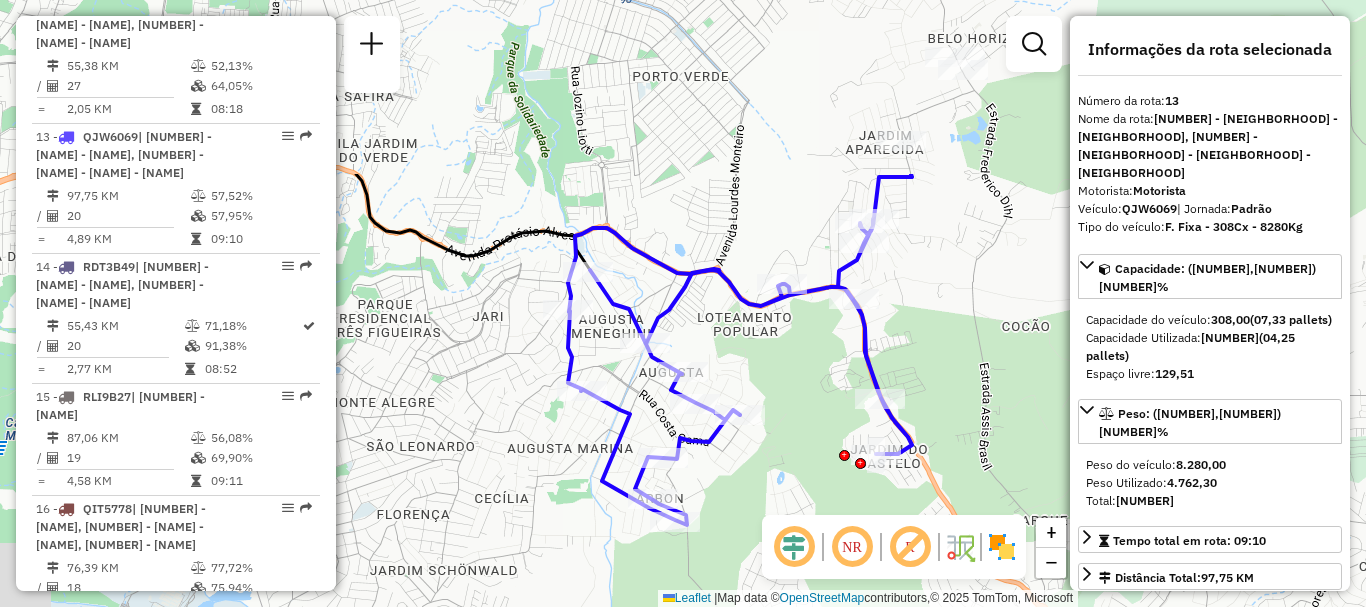 drag, startPoint x: 839, startPoint y: 160, endPoint x: 1006, endPoint y: 360, distance: 260.55518 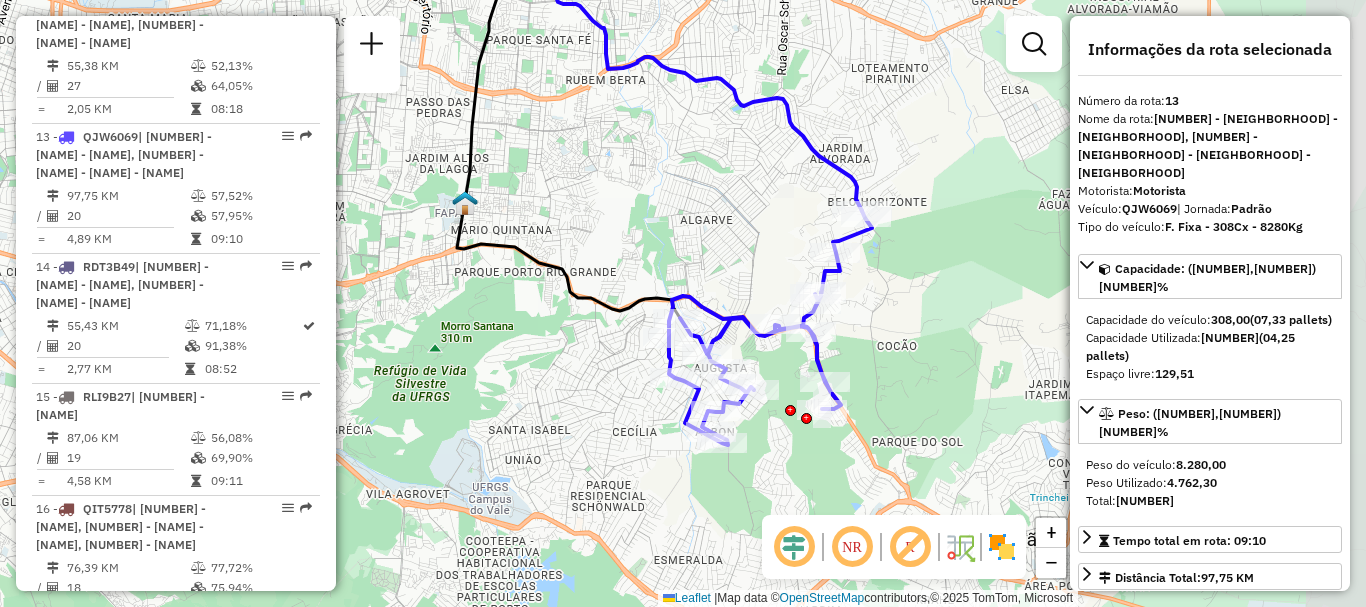 drag, startPoint x: 1015, startPoint y: 333, endPoint x: 857, endPoint y: 324, distance: 158.25612 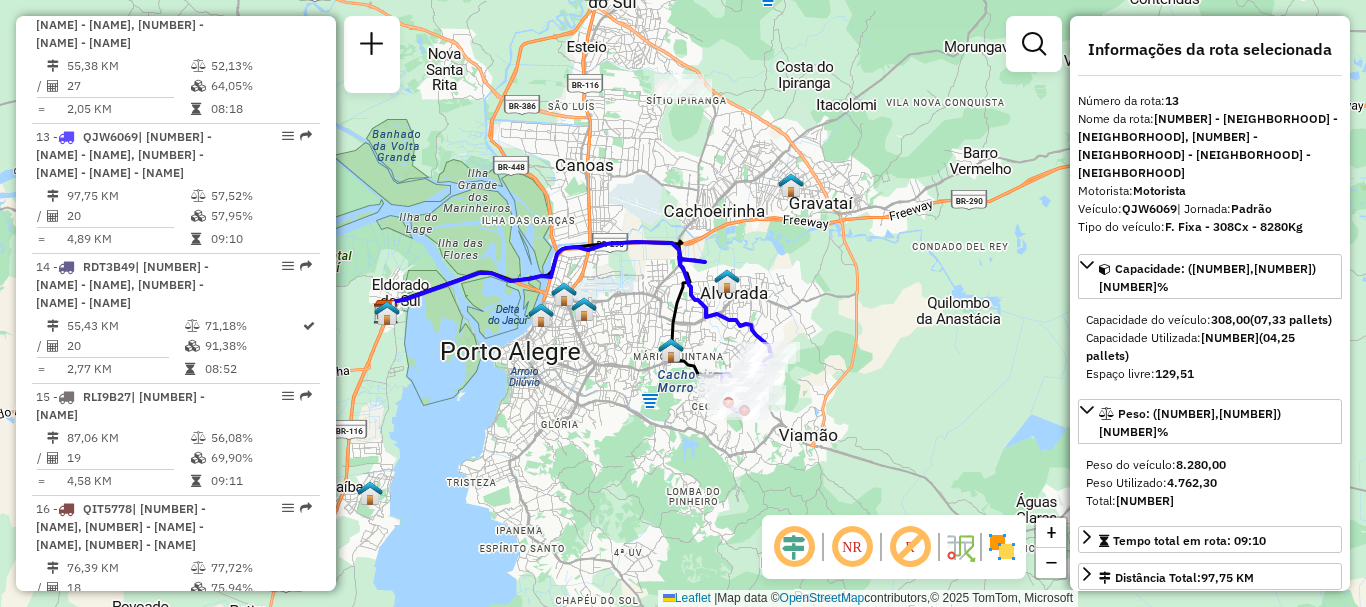 drag, startPoint x: 1009, startPoint y: 228, endPoint x: 877, endPoint y: 315, distance: 158.09175 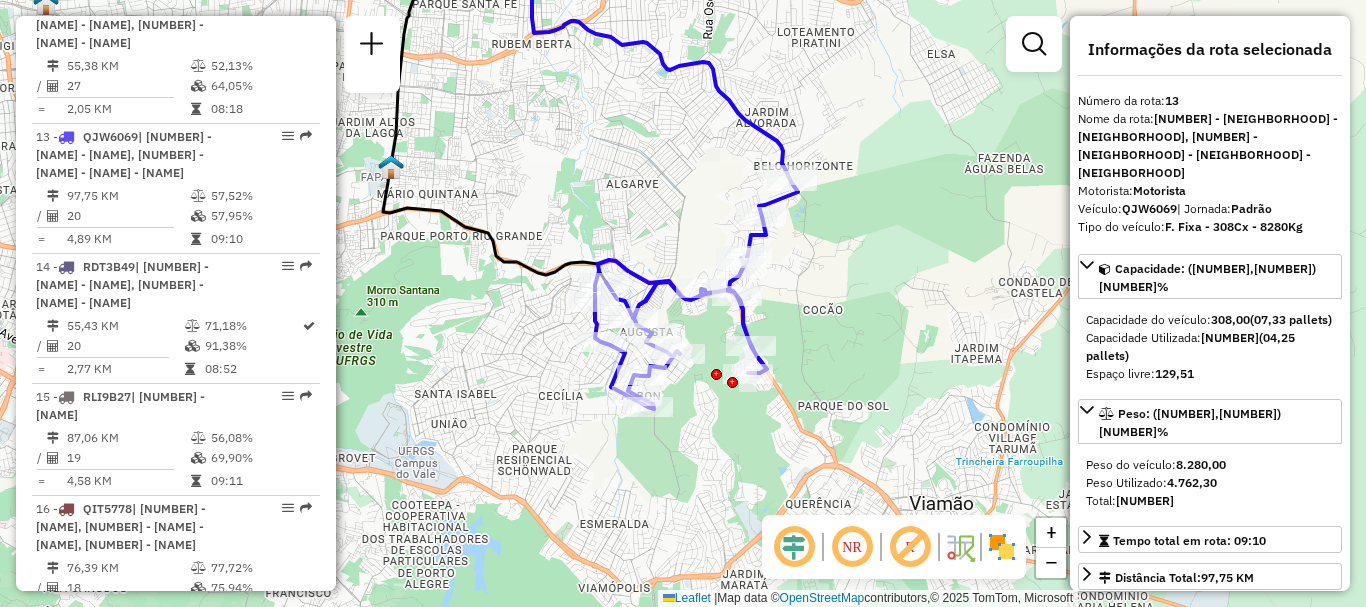 drag, startPoint x: 697, startPoint y: 441, endPoint x: 811, endPoint y: 321, distance: 165.51736 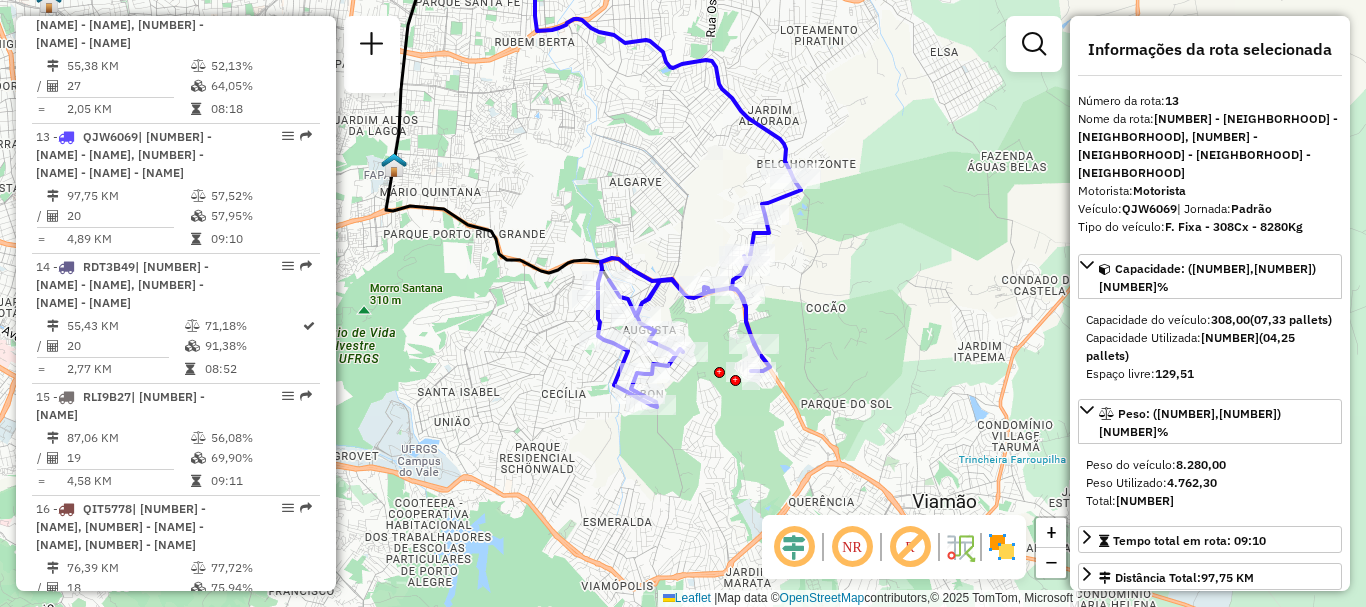 click on "Janela de atendimento Grade de atendimento Capacidade Transportadoras Veículos Cliente Pedidos  Rotas Selecione os dias de semana para filtrar as janelas de atendimento  Seg   Ter   Qua   Qui   Sex   Sáb   Dom  Informe o período da janela de atendimento: De: Até:  Filtrar exatamente a janela do cliente  Considerar janela de atendimento padrão  Selecione os dias de semana para filtrar as grades de atendimento  Seg   Ter   Qua   Qui   Sex   Sáb   Dom   Considerar clientes sem dia de atendimento cadastrado  Clientes fora do dia de atendimento selecionado Filtrar as atividades entre os valores definidos abaixo:  Peso mínimo:   Peso máximo:   Cubagem mínima:   Cubagem máxima:   De:   Até:  Filtrar as atividades entre o tempo de atendimento definido abaixo:  De:   Até:   Considerar capacidade total dos clientes não roteirizados Transportadora: Selecione um ou mais itens Tipo de veículo: Selecione um ou mais itens Veículo: Selecione um ou mais itens Motorista: Selecione um ou mais itens Nome: Rótulo:" 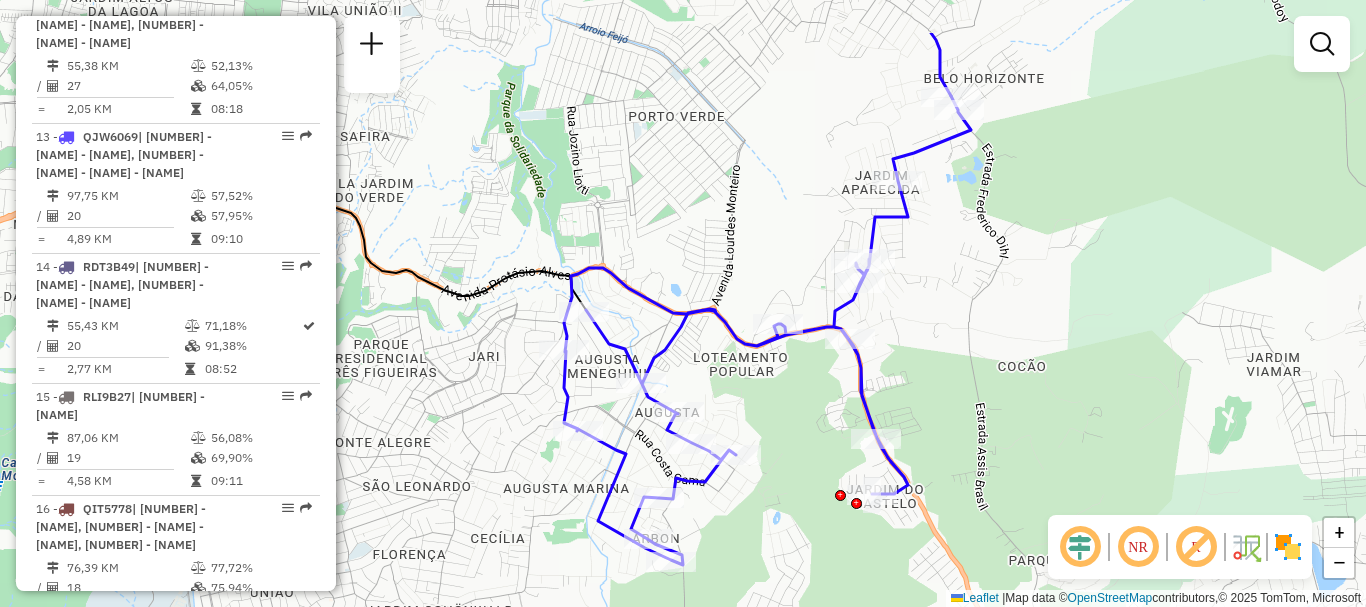 drag, startPoint x: 825, startPoint y: 311, endPoint x: 997, endPoint y: 406, distance: 196.49173 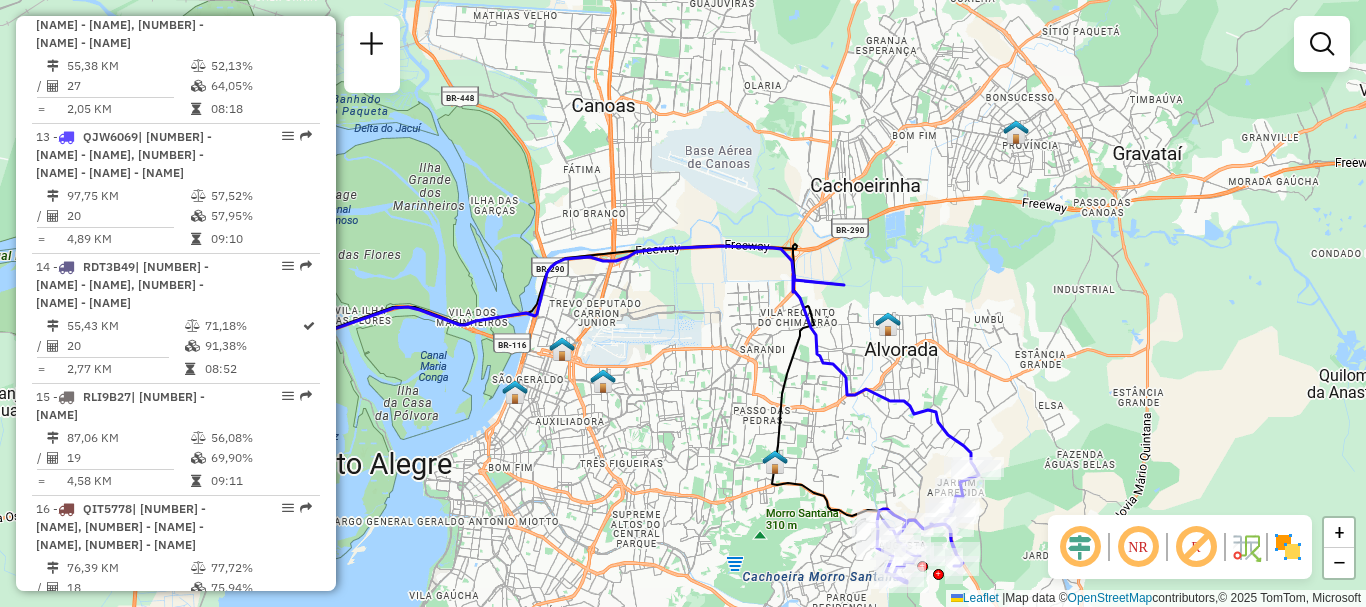 drag, startPoint x: 1179, startPoint y: 149, endPoint x: 1105, endPoint y: 322, distance: 188.16217 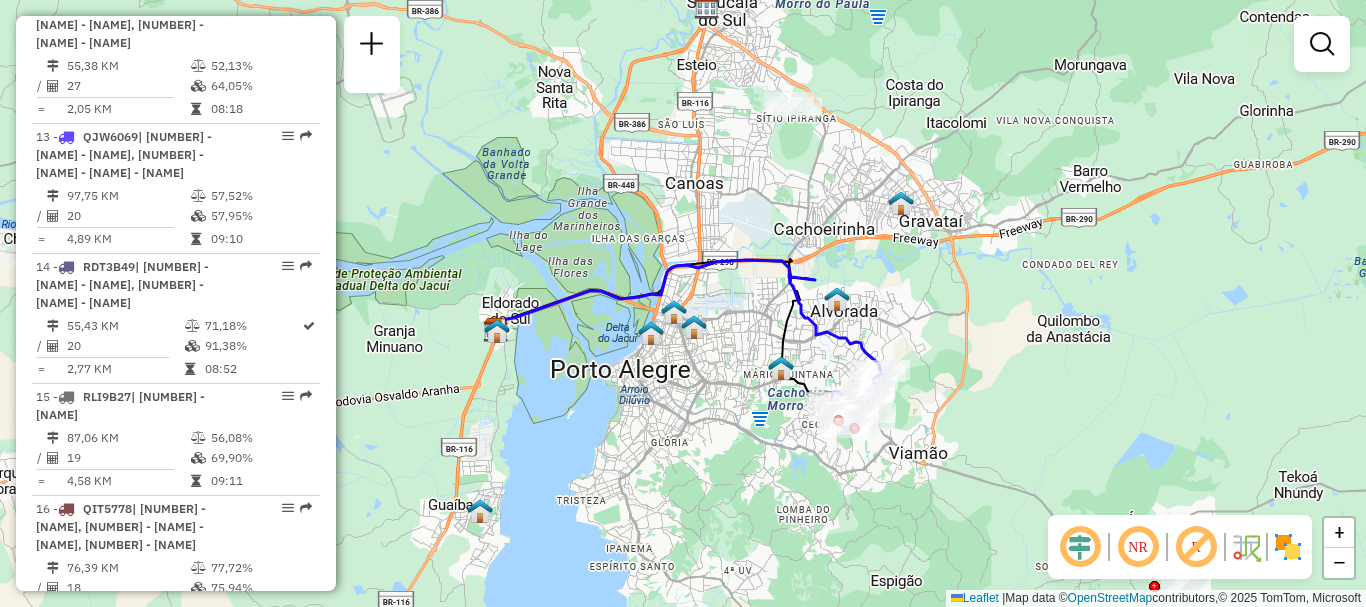 drag, startPoint x: 1251, startPoint y: 229, endPoint x: 1088, endPoint y: 206, distance: 164.6147 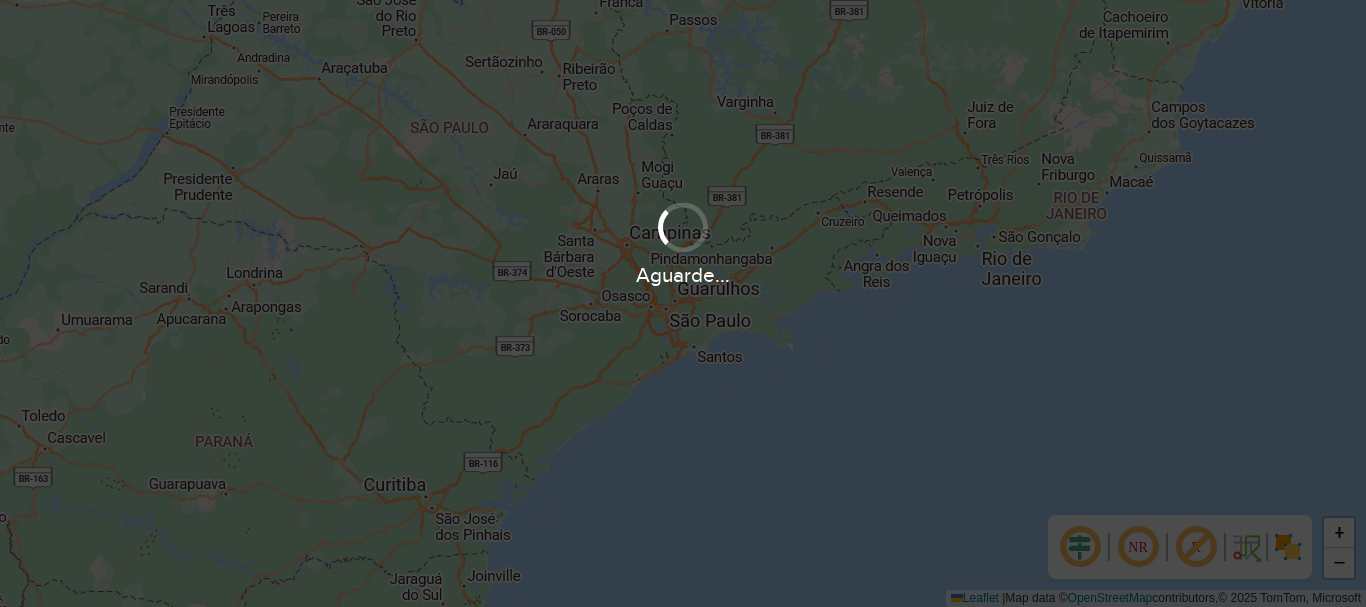 scroll, scrollTop: 0, scrollLeft: 0, axis: both 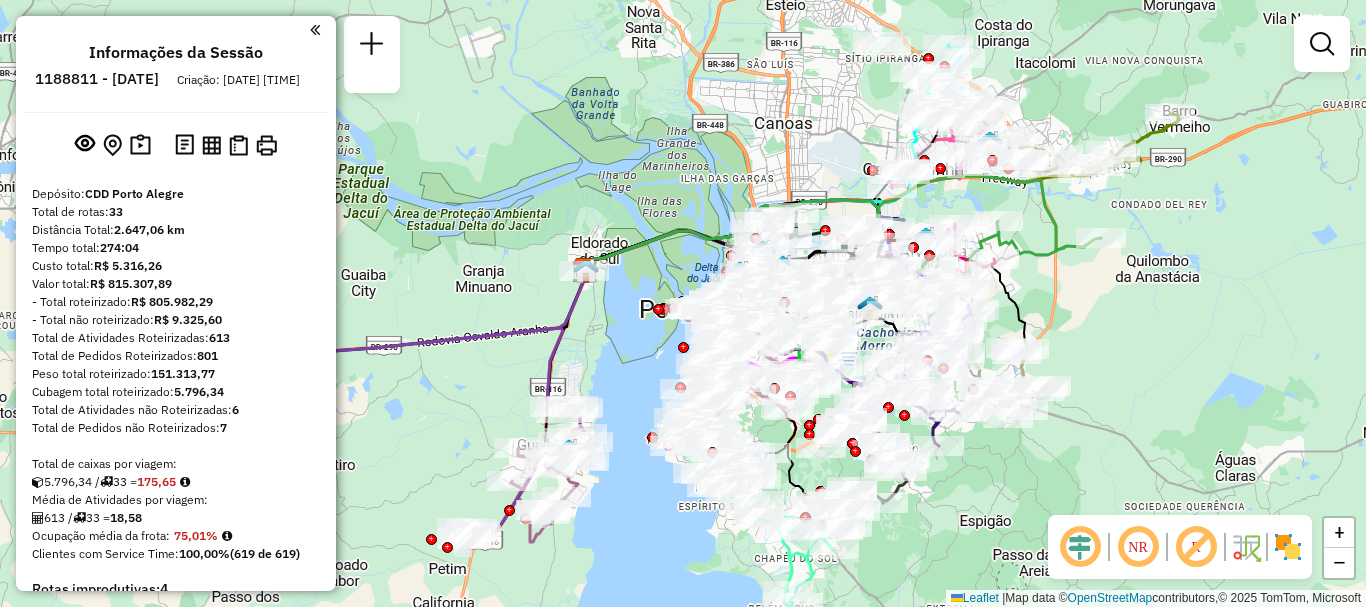 drag, startPoint x: 943, startPoint y: 288, endPoint x: 1244, endPoint y: 235, distance: 305.6305 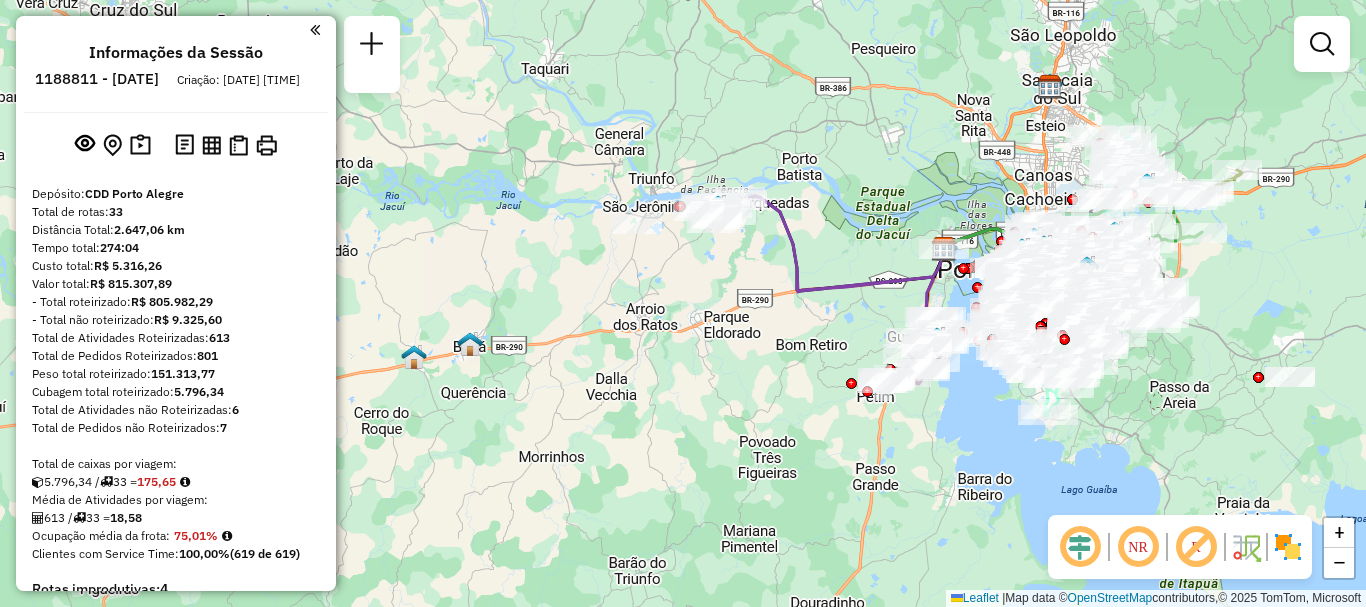 drag, startPoint x: 1153, startPoint y: 313, endPoint x: 1225, endPoint y: 337, distance: 75.89466 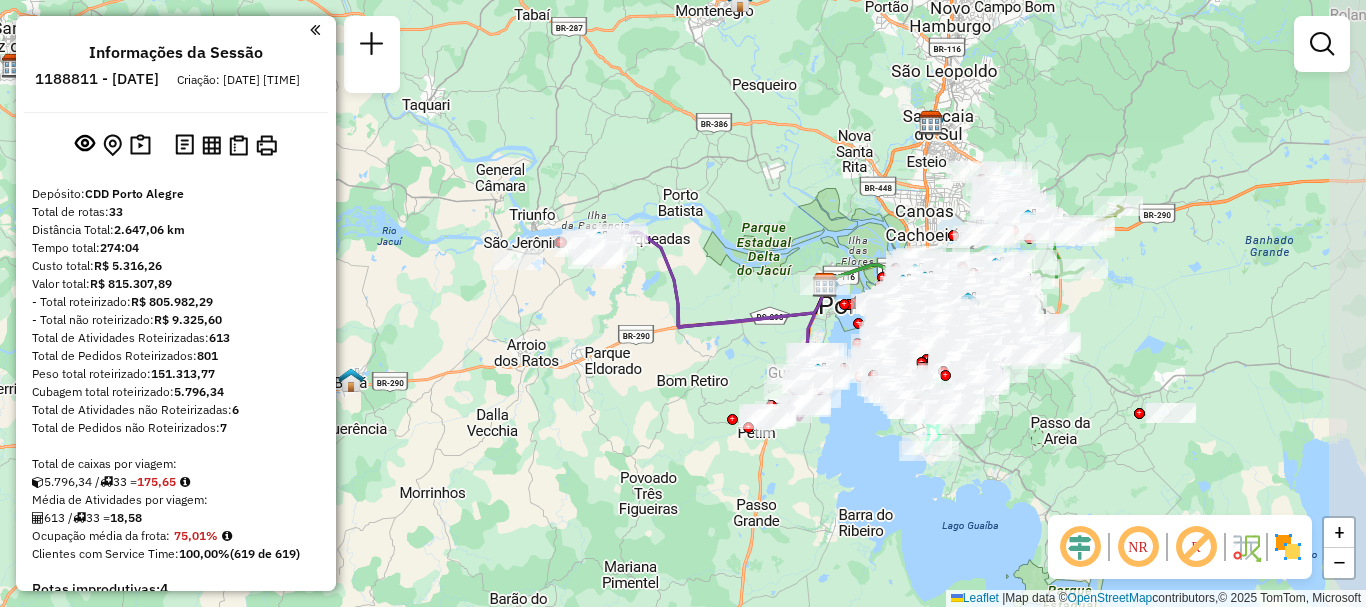 drag, startPoint x: 884, startPoint y: 110, endPoint x: 813, endPoint y: 131, distance: 74.04053 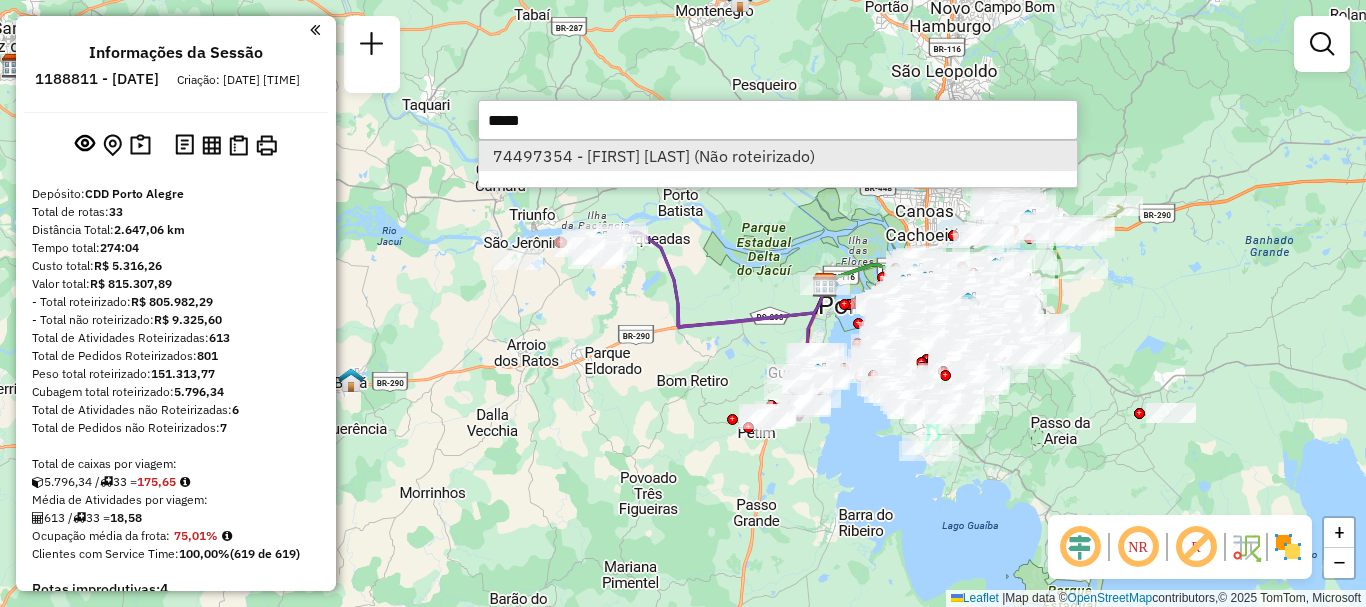 type on "*****" 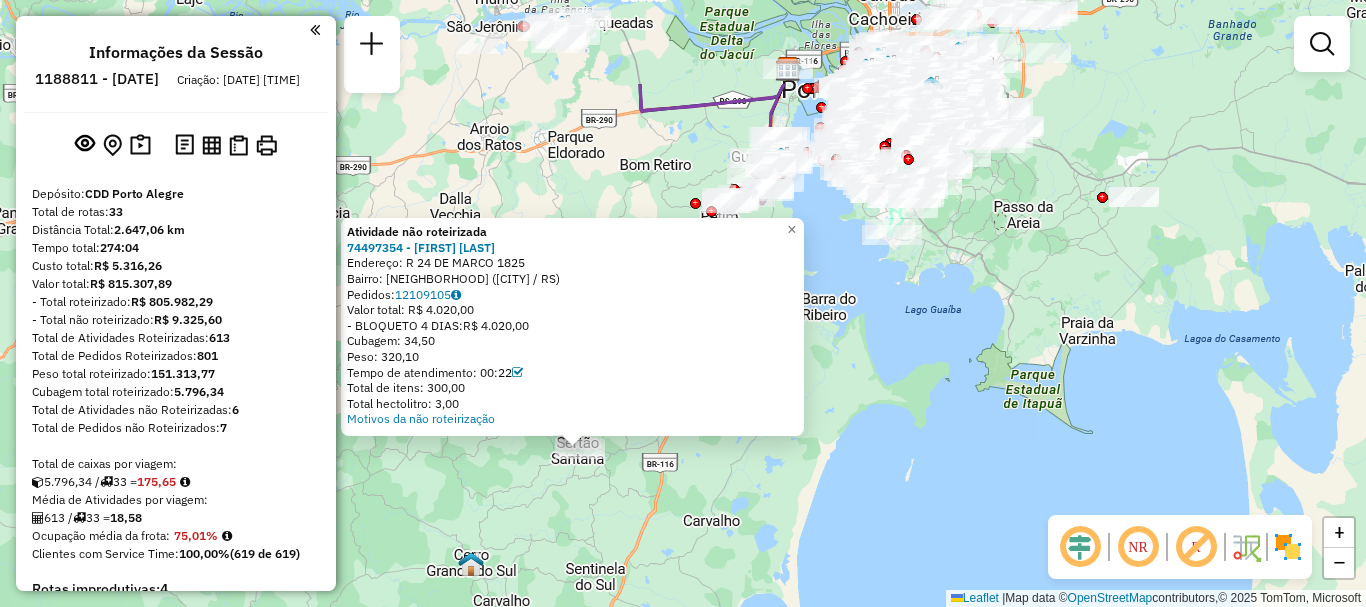 drag, startPoint x: 1119, startPoint y: 357, endPoint x: 1090, endPoint y: 431, distance: 79.47956 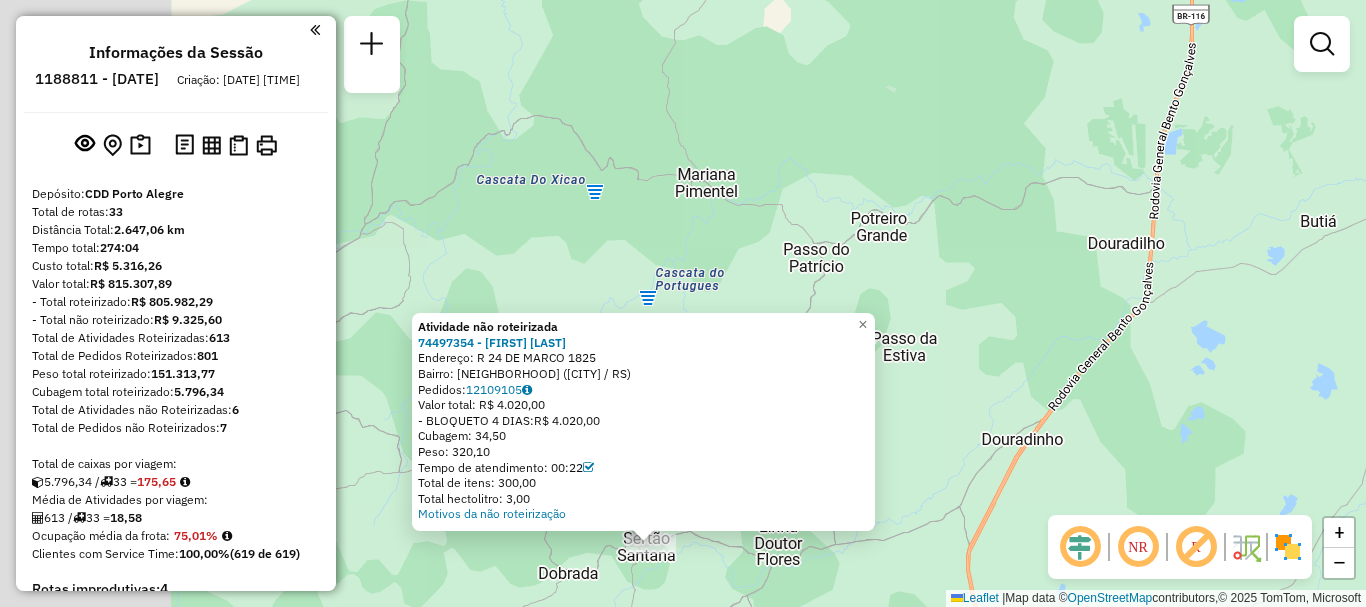 drag, startPoint x: 1025, startPoint y: 197, endPoint x: 1212, endPoint y: 382, distance: 263.04752 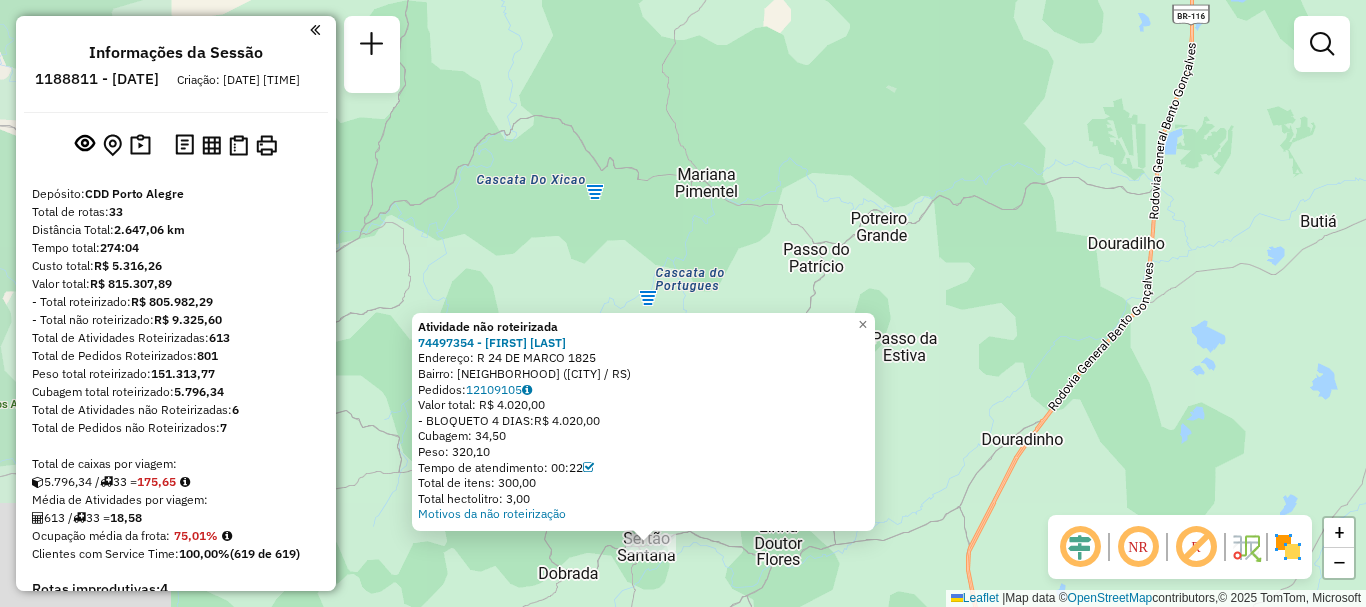 click on "Atividade não roteirizada 74497354 - [FIRST] [LAST]  Endereço: R   24 DE MARCO                   1825   Bairro: [NEIGHBORHOOD] ([CITY] / RS)   Pedidos:  12109105   Valor total: R$ 4.020,00   - BLOQUETO 4 DIAS:  R$ 4.020,00   Cubagem: 34,50   Peso: 320,10   Tempo de atendimento: 00:22   Total de itens: 300,00   Total hectolitro: 3,00  Motivos da não roteirização × Janela de atendimento Grade de atendimento Capacidade Transportadoras Veículos Cliente Pedidos  Rotas Selecione os dias de semana para filtrar as janelas de atendimento  Seg   Ter   Qua   Qui   Sex   Sáb   Dom  Informe o período da janela de atendimento: De: Até:  Filtrar exatamente a janela do cliente  Considerar janela de atendimento padrão  Selecione os dias de semana para filtrar as grades de atendimento  Seg   Ter   Qua   Qui   Sex   Sáb   Dom   Considerar clientes sem dia de atendimento cadastrado  Clientes fora do dia de atendimento selecionado Filtrar as atividades entre os valores definidos abaixo:  Peso mínimo:   De:  De:" 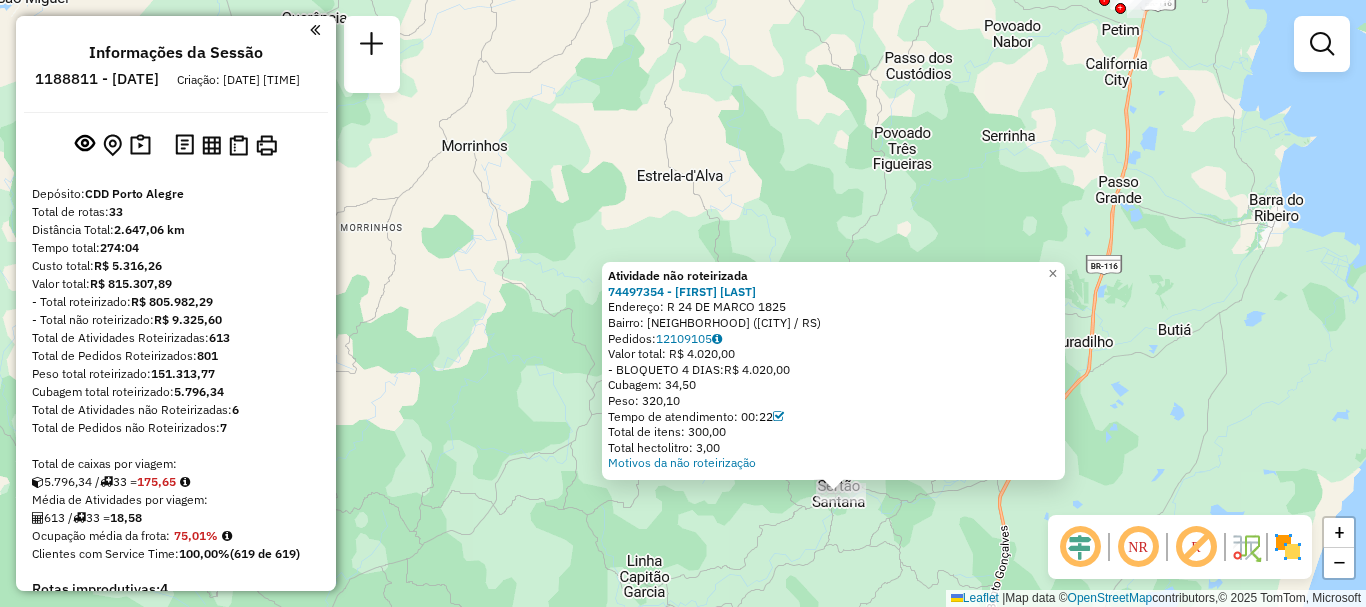 drag, startPoint x: 1260, startPoint y: 172, endPoint x: 1184, endPoint y: 236, distance: 99.35794 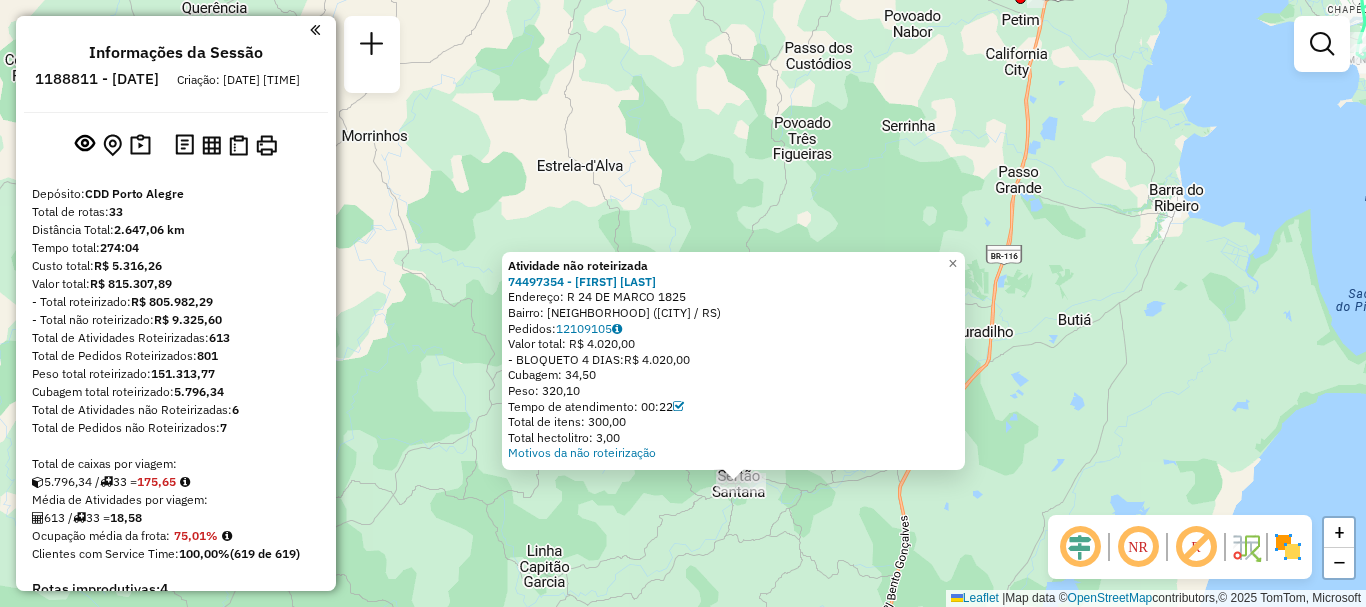 drag, startPoint x: 1254, startPoint y: 250, endPoint x: 1112, endPoint y: 253, distance: 142.0317 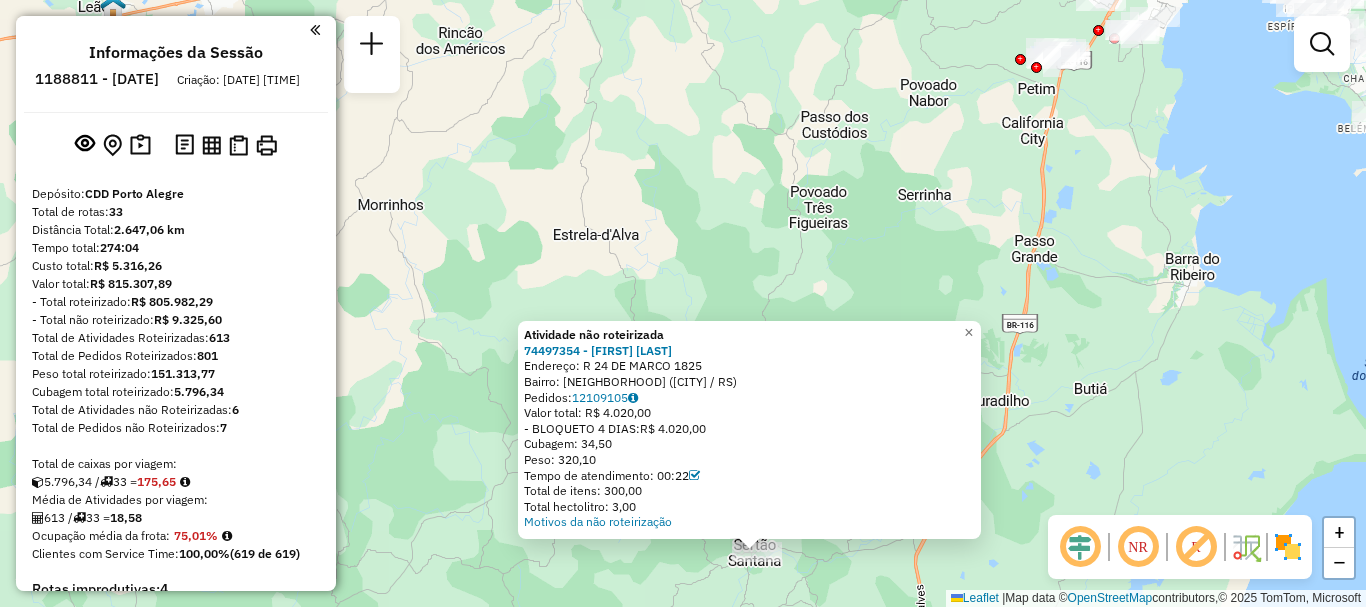 drag, startPoint x: 890, startPoint y: 222, endPoint x: 1149, endPoint y: 368, distance: 297.3163 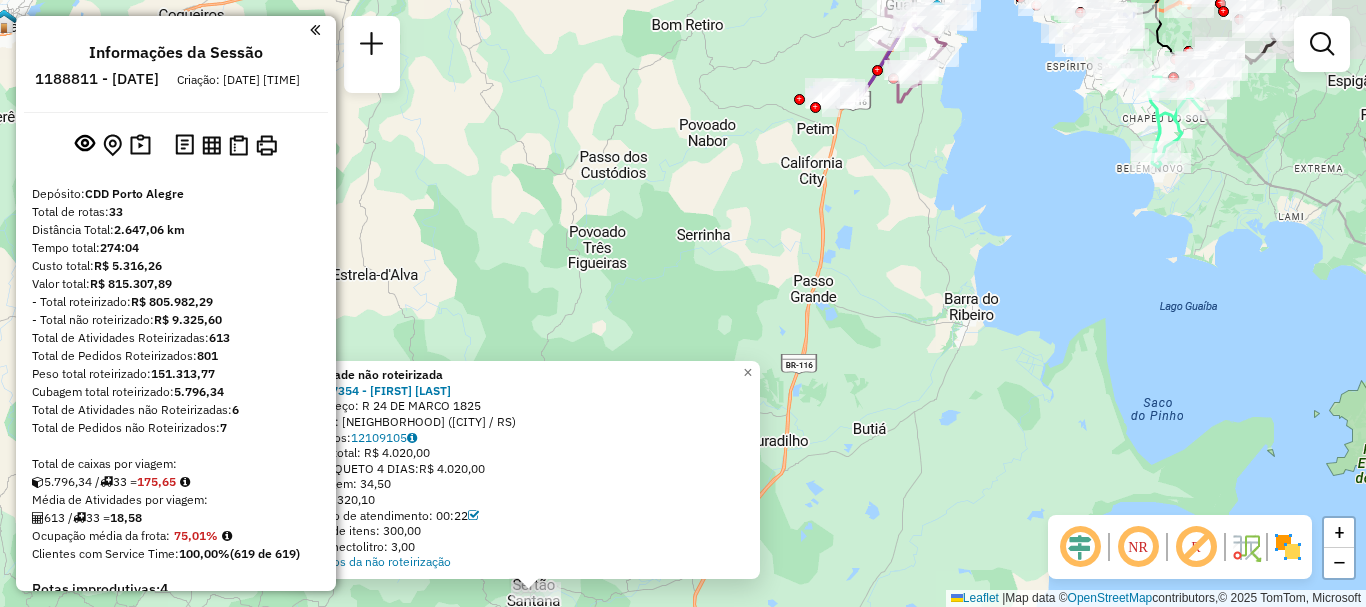 drag, startPoint x: 1300, startPoint y: 220, endPoint x: 1110, endPoint y: 259, distance: 193.96133 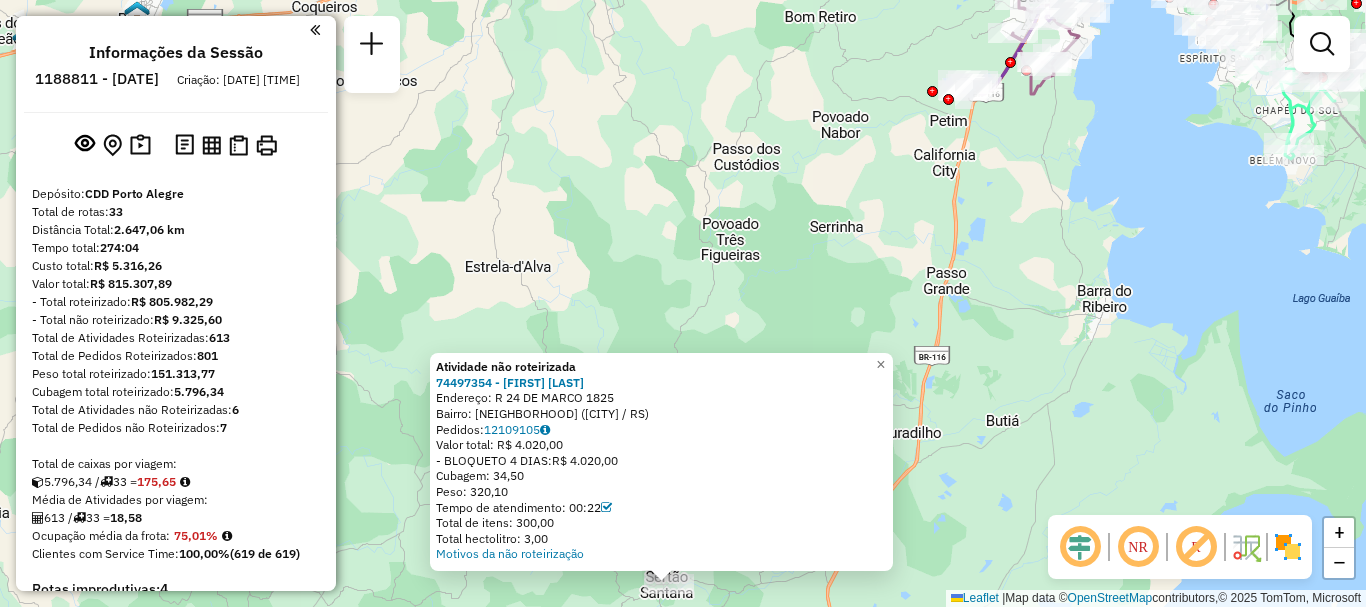 drag, startPoint x: 1029, startPoint y: 278, endPoint x: 1184, endPoint y: 263, distance: 155.72412 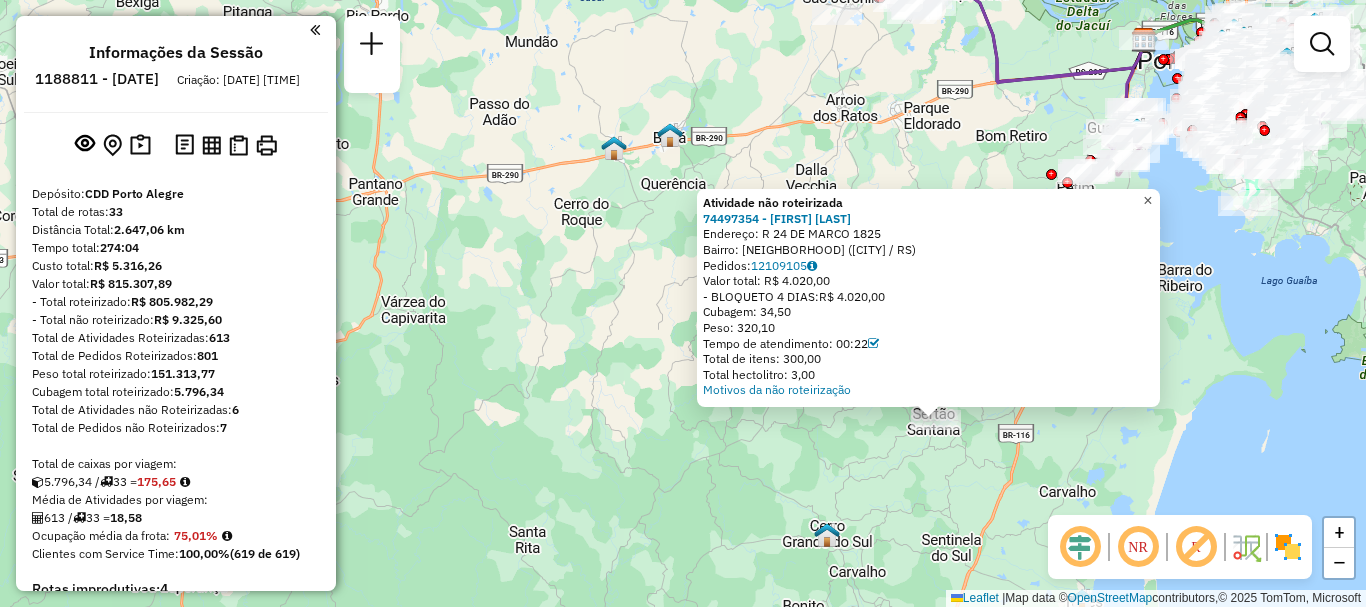 click on "×" 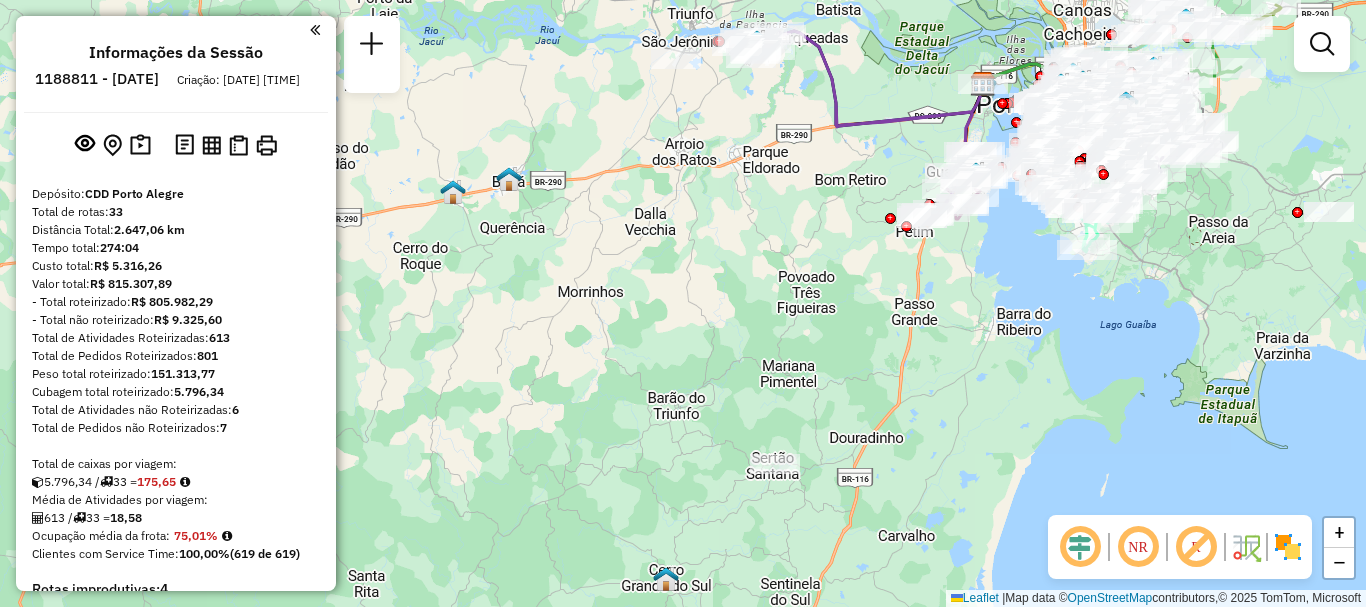 drag, startPoint x: 1251, startPoint y: 318, endPoint x: 1090, endPoint y: 362, distance: 166.90416 